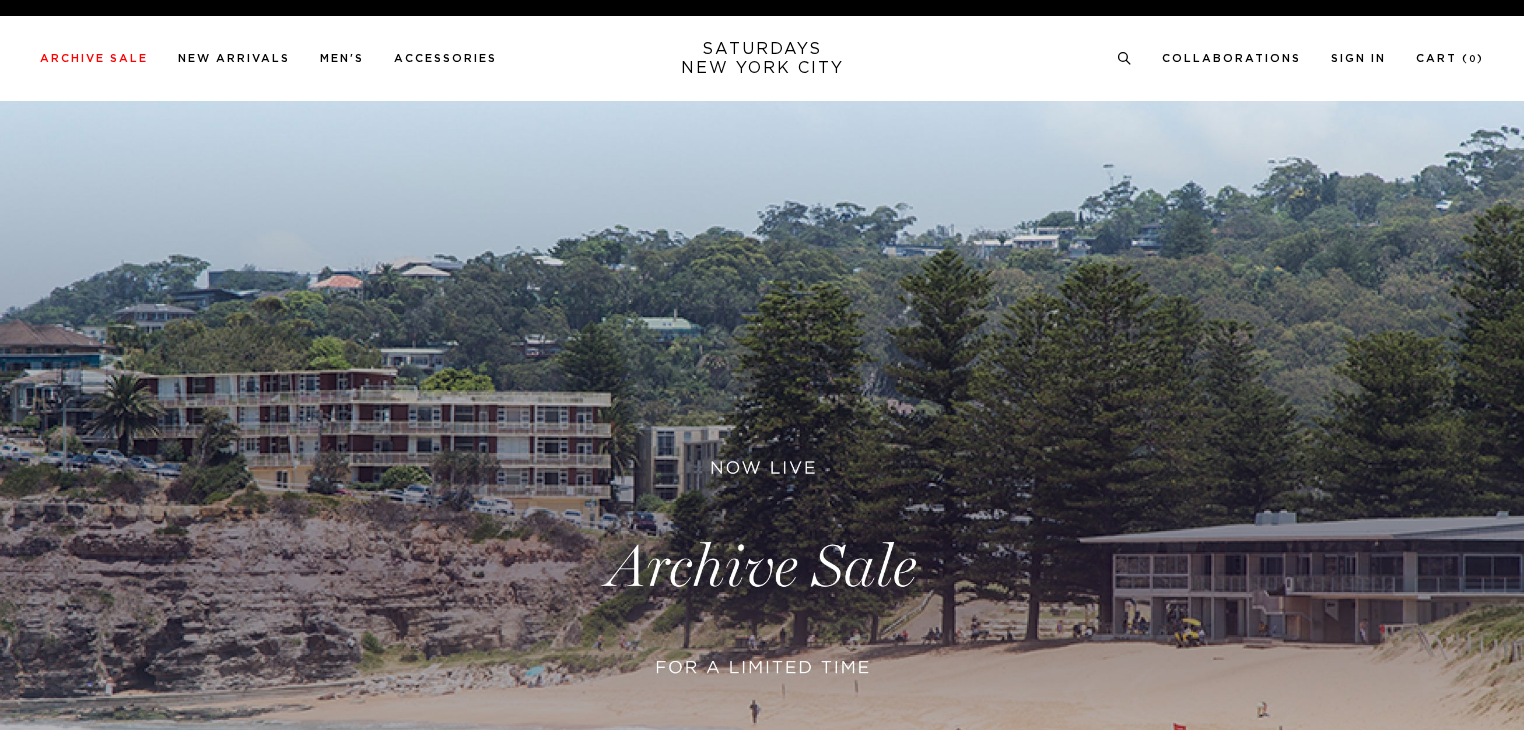 scroll, scrollTop: 0, scrollLeft: 0, axis: both 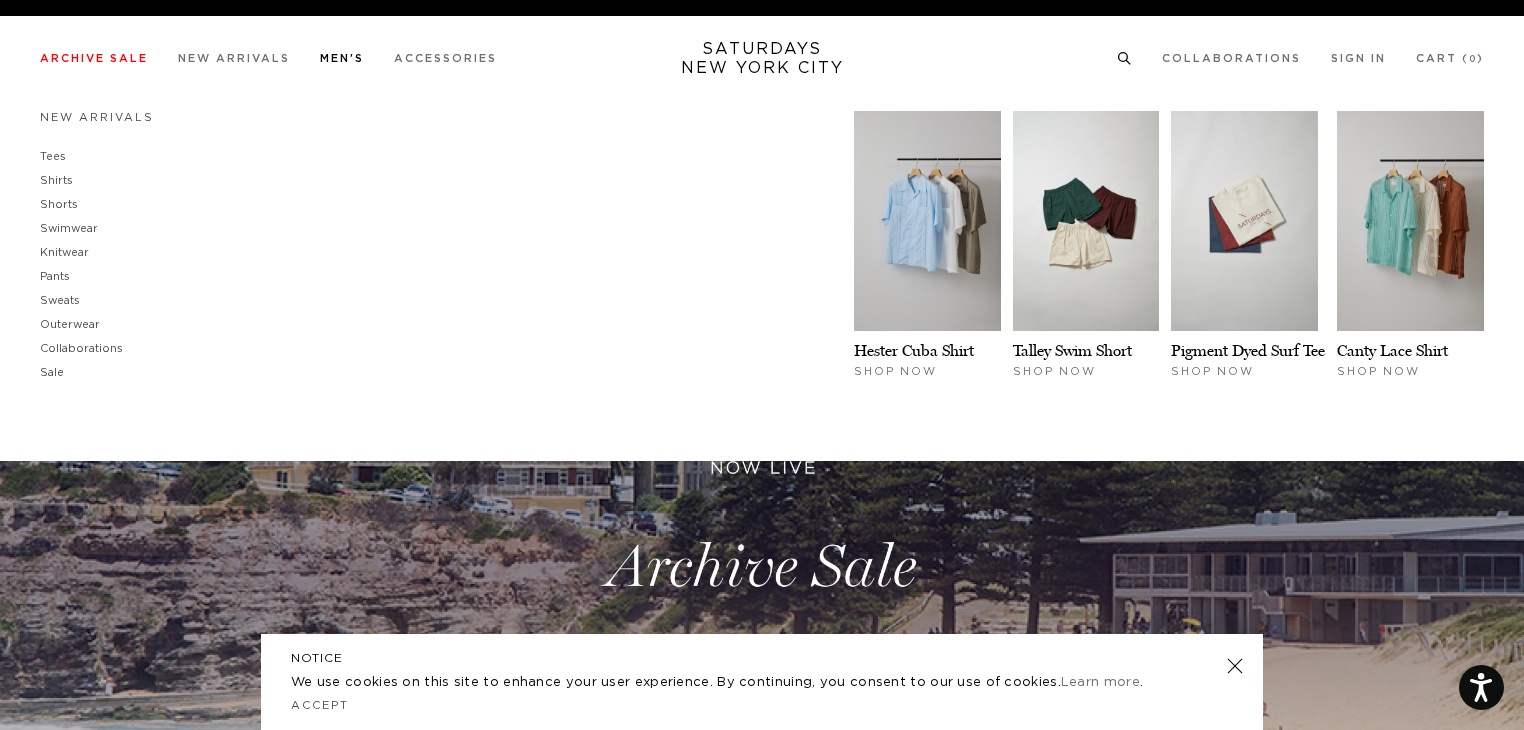 click on "Men's" at bounding box center (342, 58) 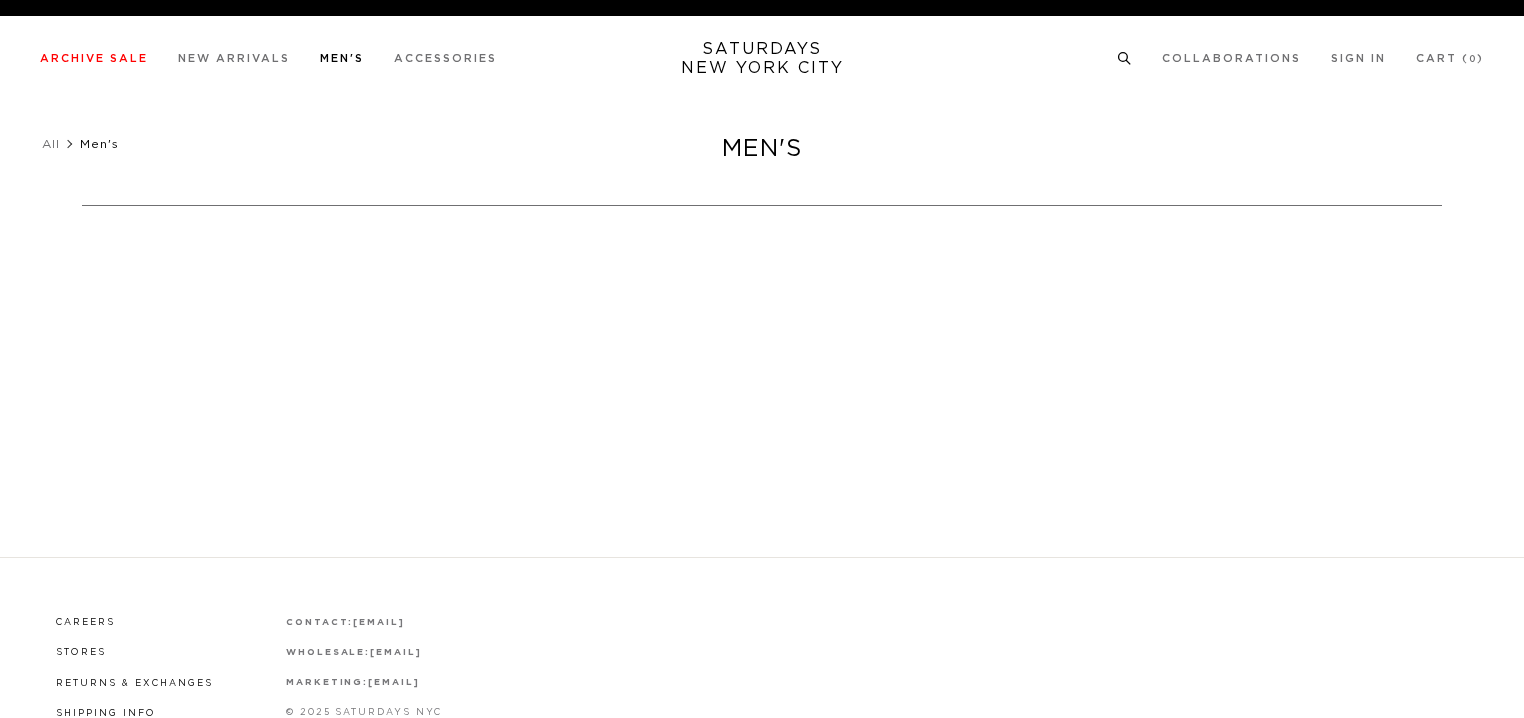 scroll, scrollTop: 0, scrollLeft: 0, axis: both 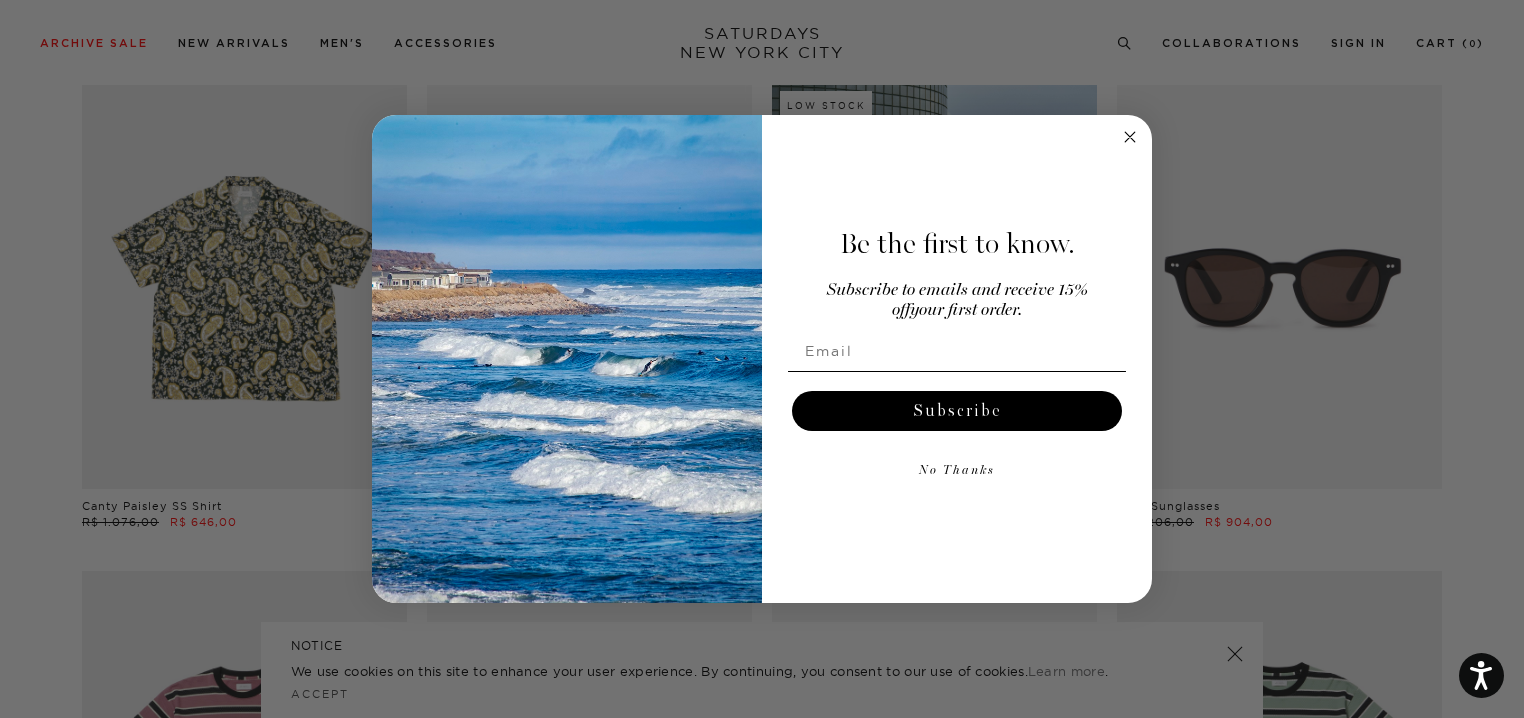 click 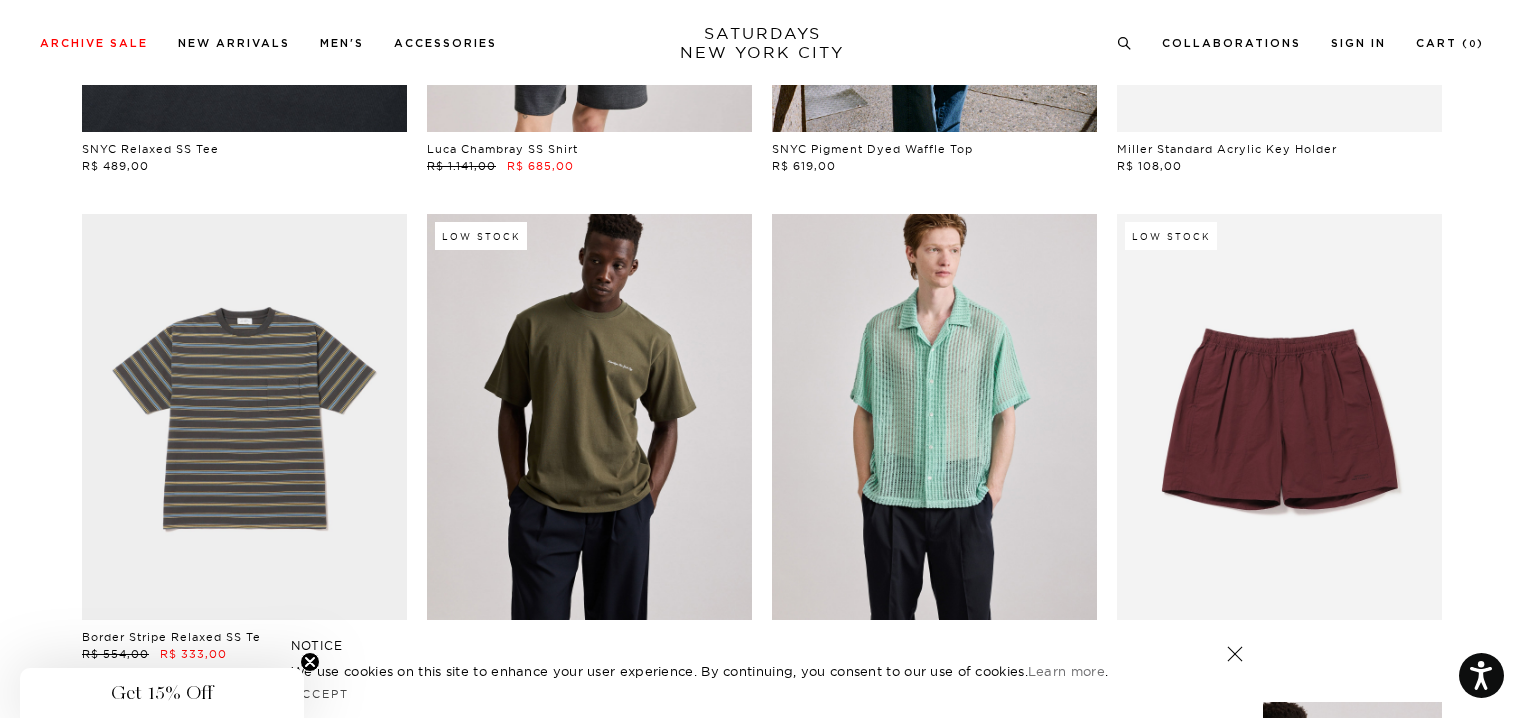 scroll, scrollTop: 4000, scrollLeft: 0, axis: vertical 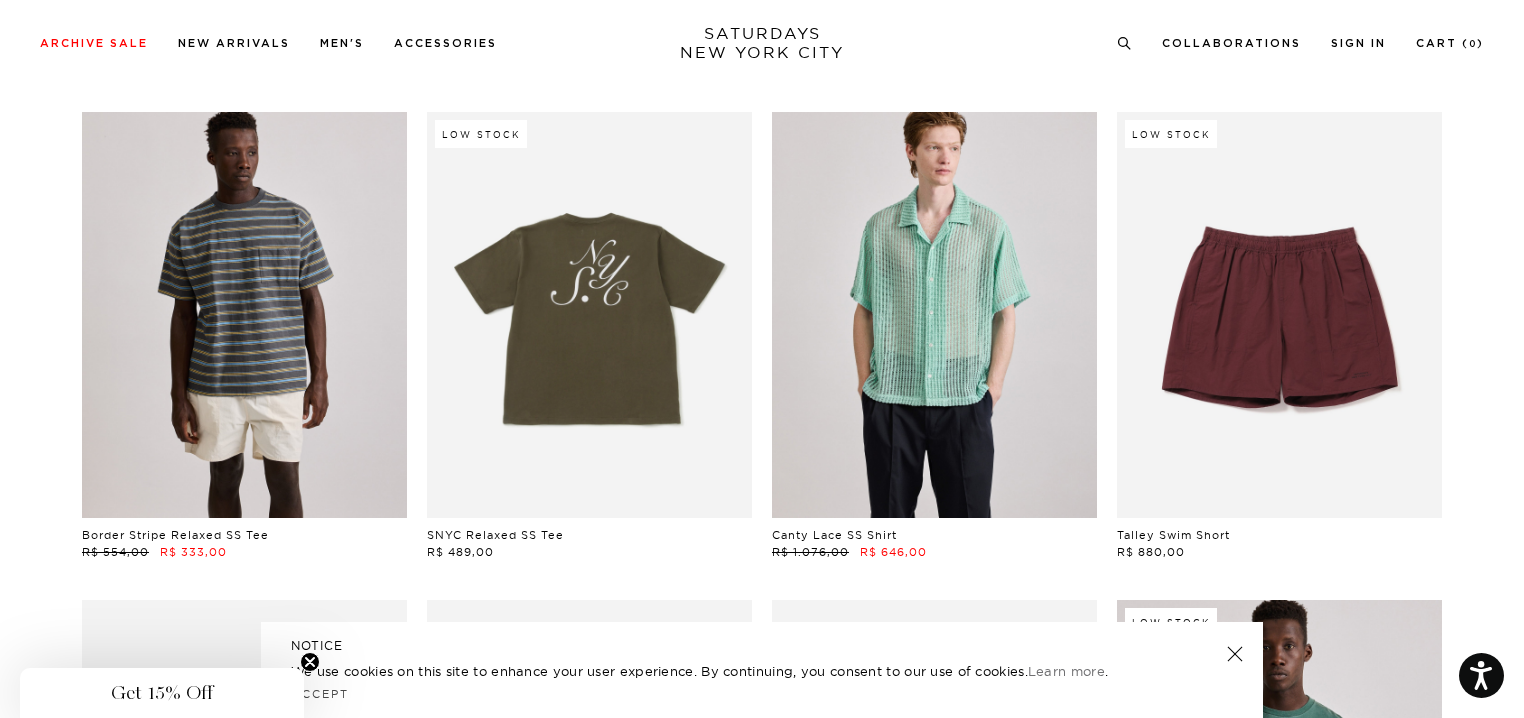click at bounding box center (244, 315) 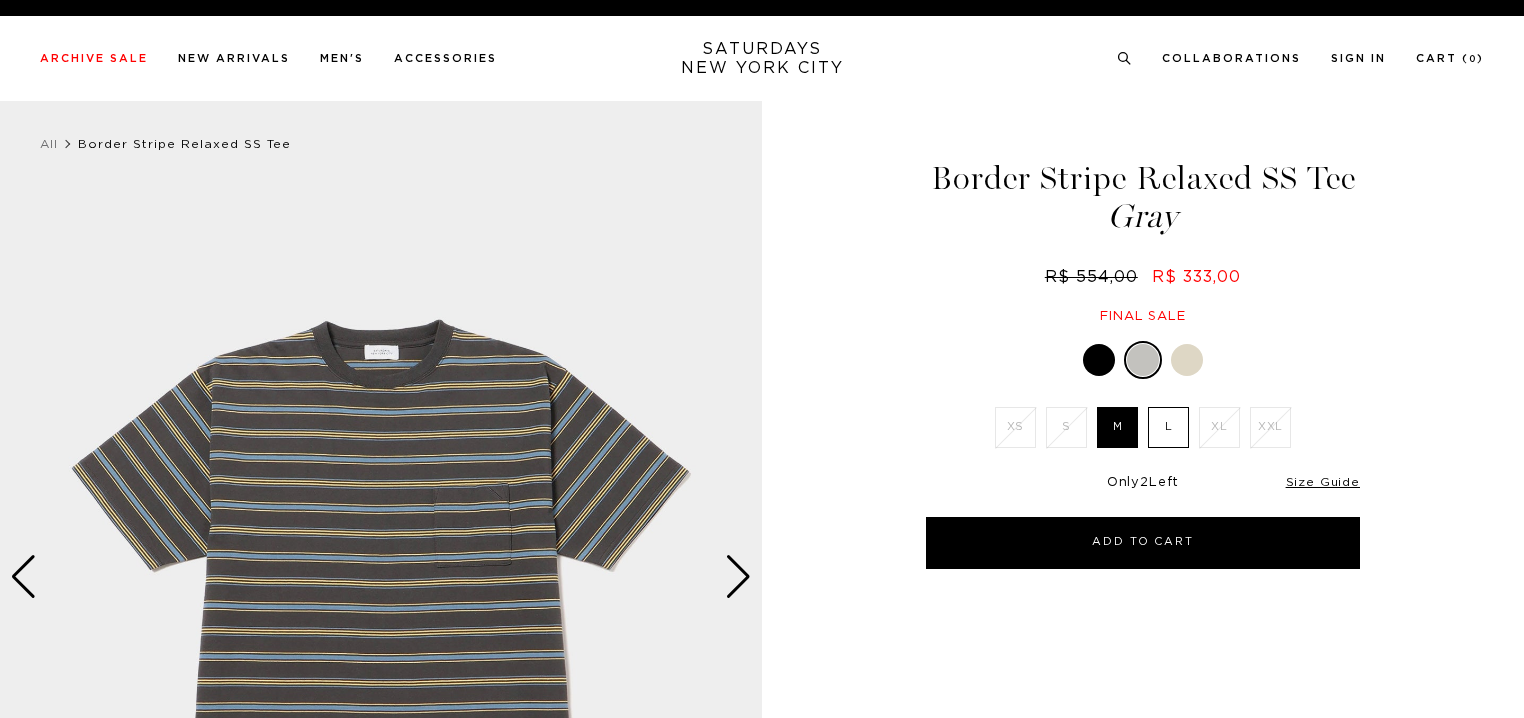 scroll, scrollTop: 0, scrollLeft: 0, axis: both 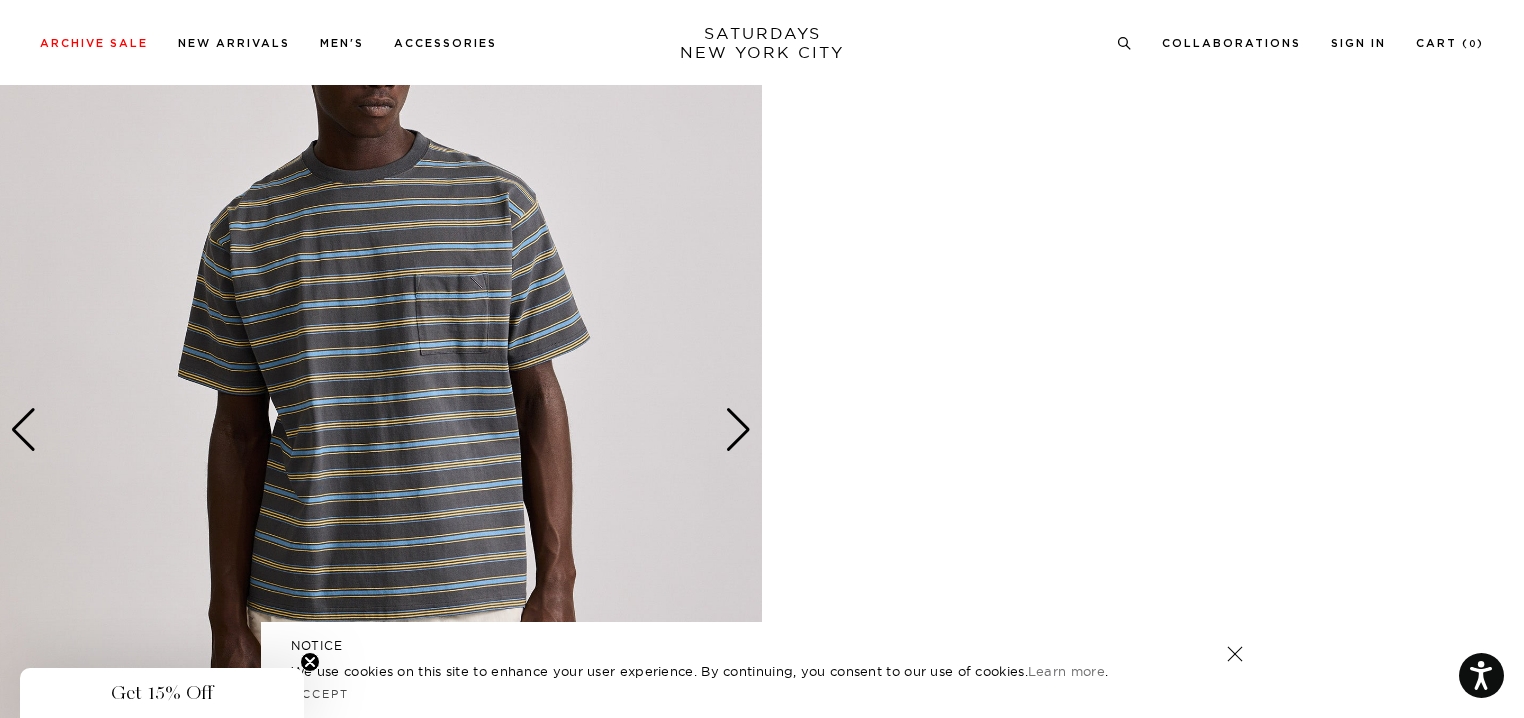 click at bounding box center (738, 430) 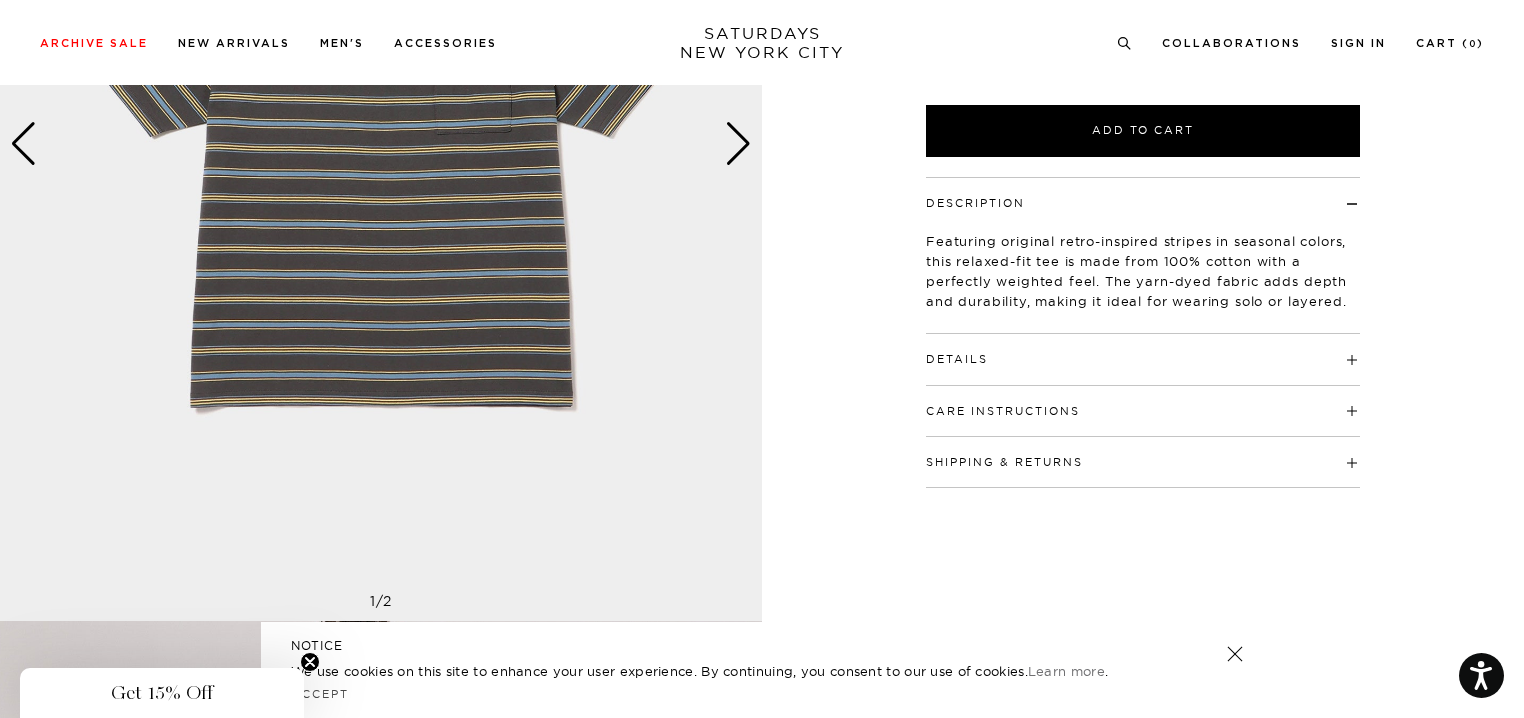 scroll, scrollTop: 100, scrollLeft: 0, axis: vertical 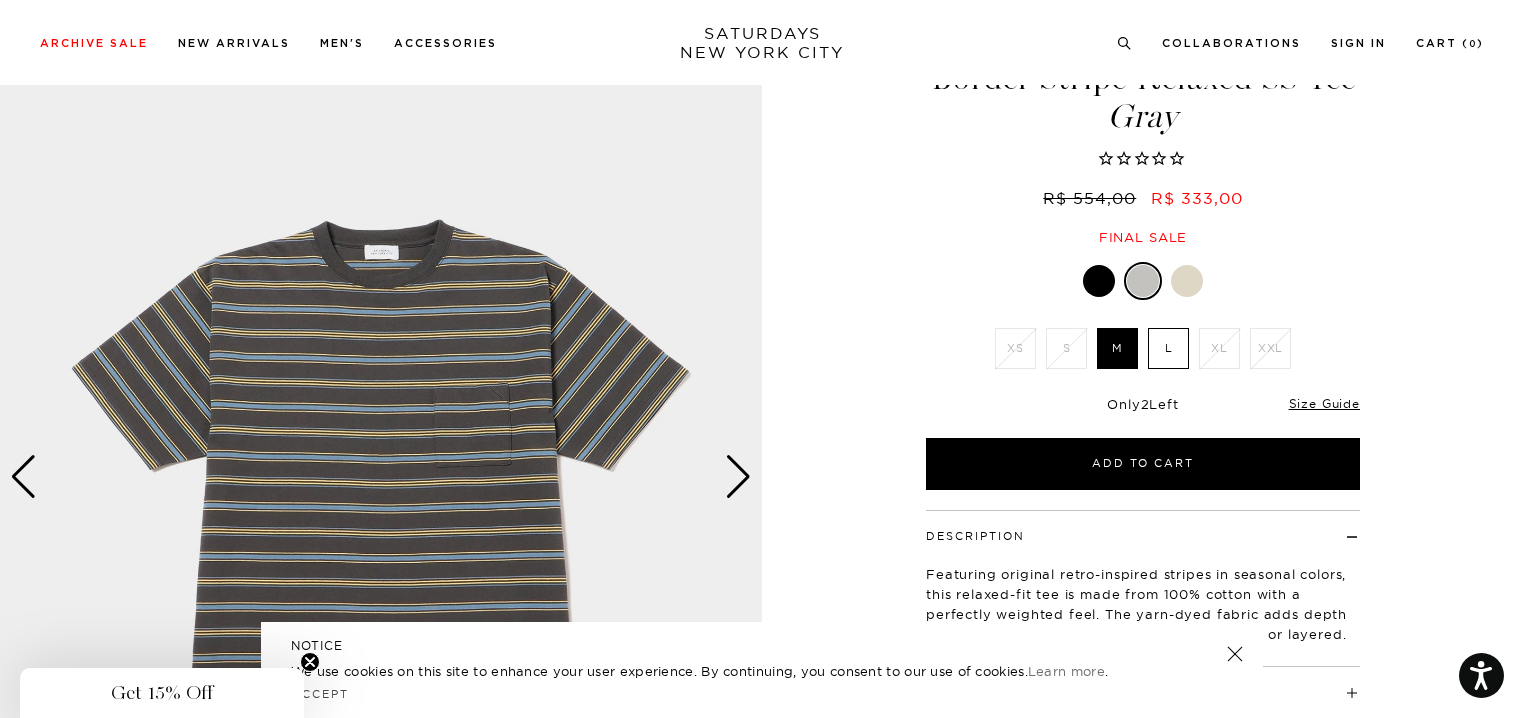 click at bounding box center (738, 477) 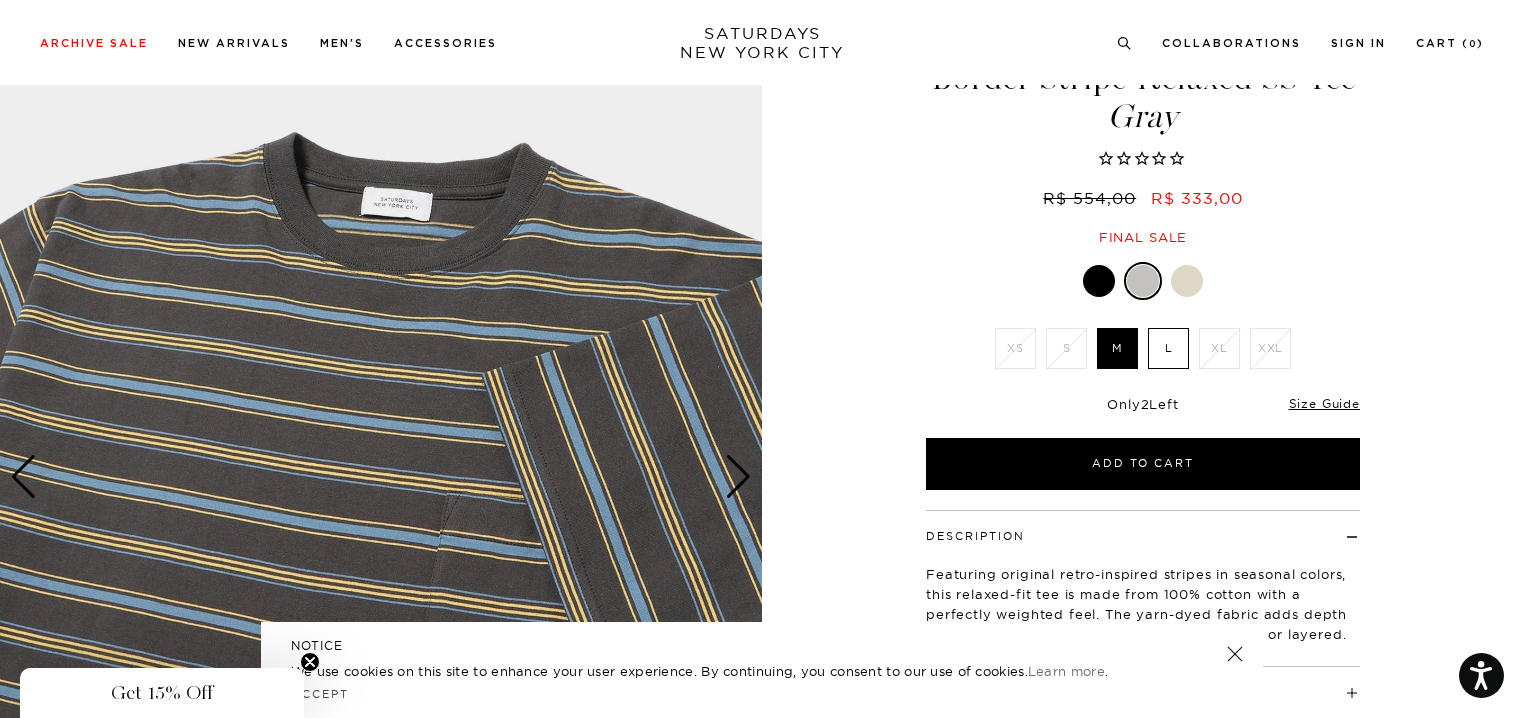 click at bounding box center (738, 477) 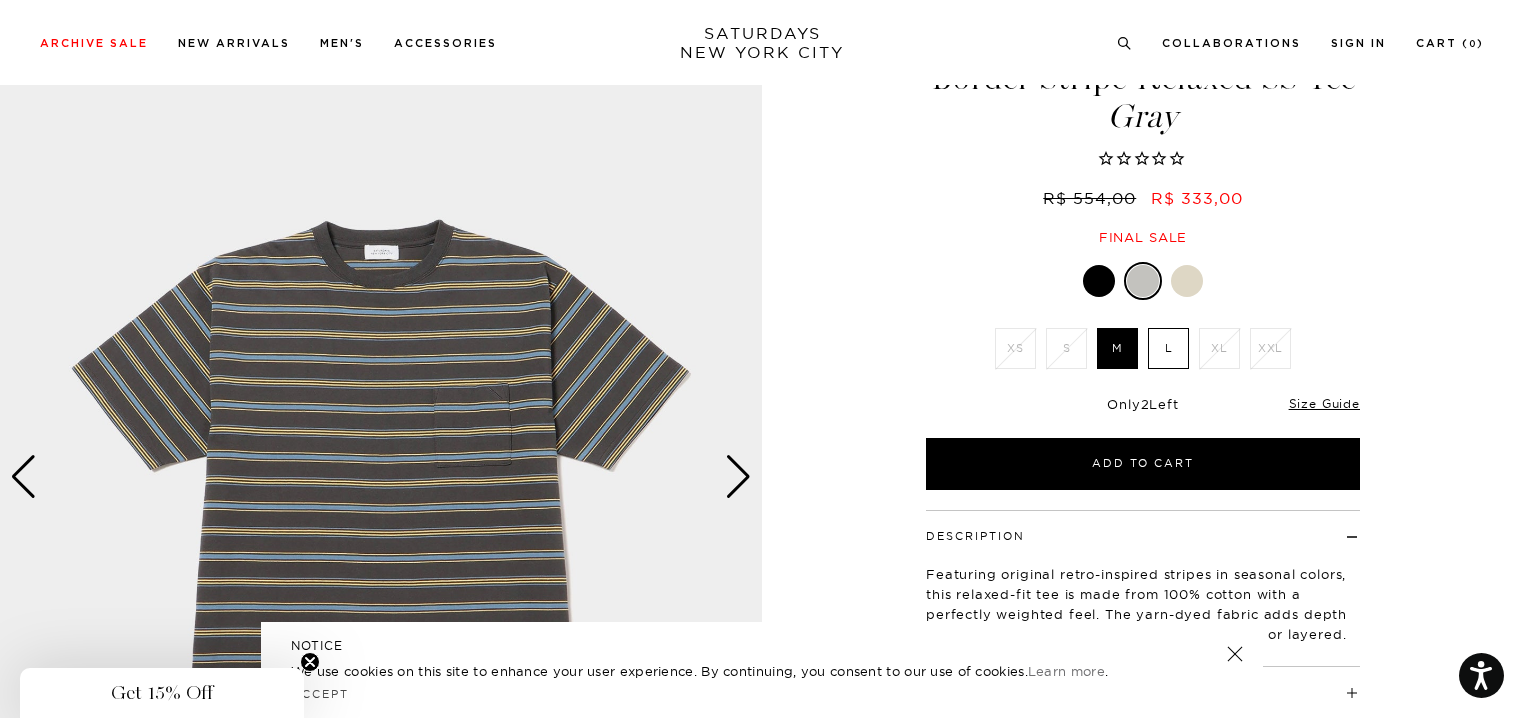 click at bounding box center [738, 477] 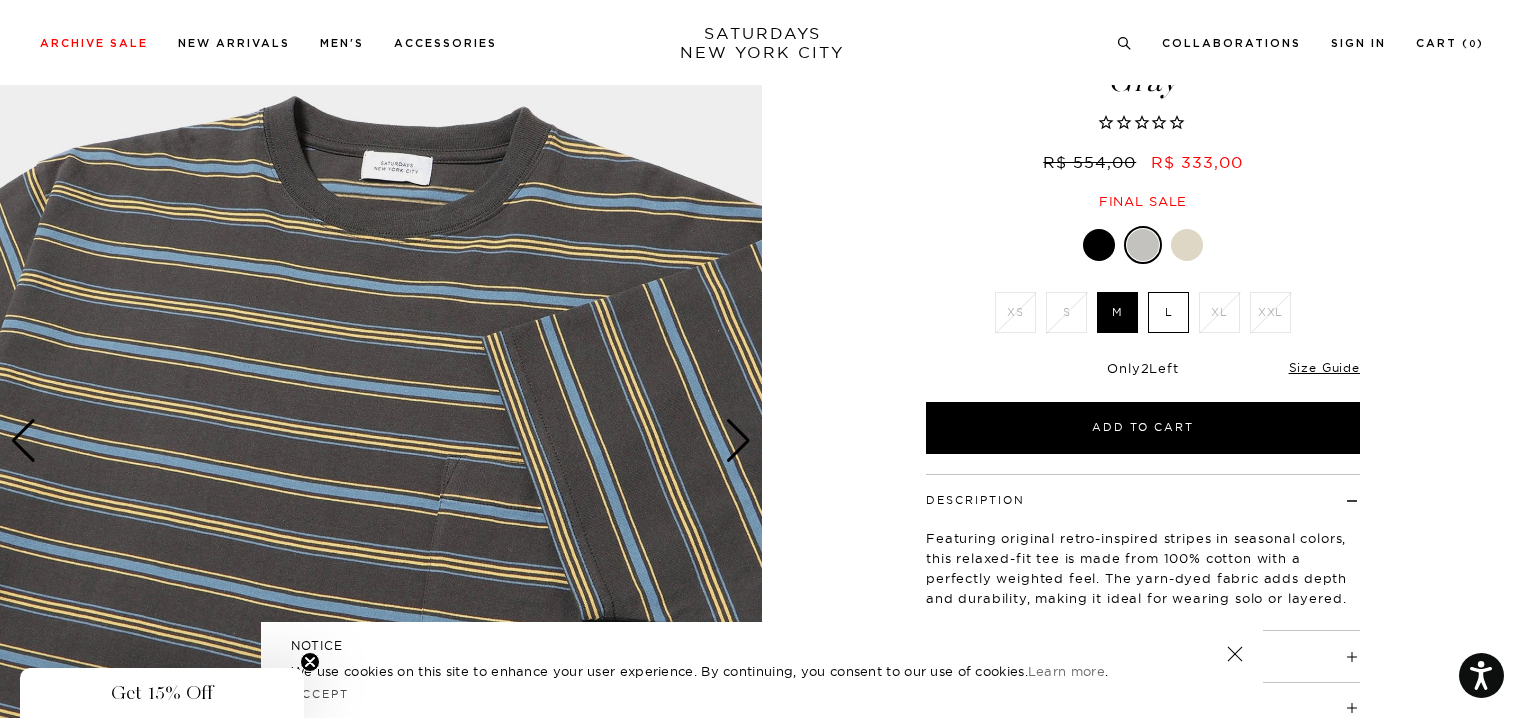 scroll, scrollTop: 100, scrollLeft: 0, axis: vertical 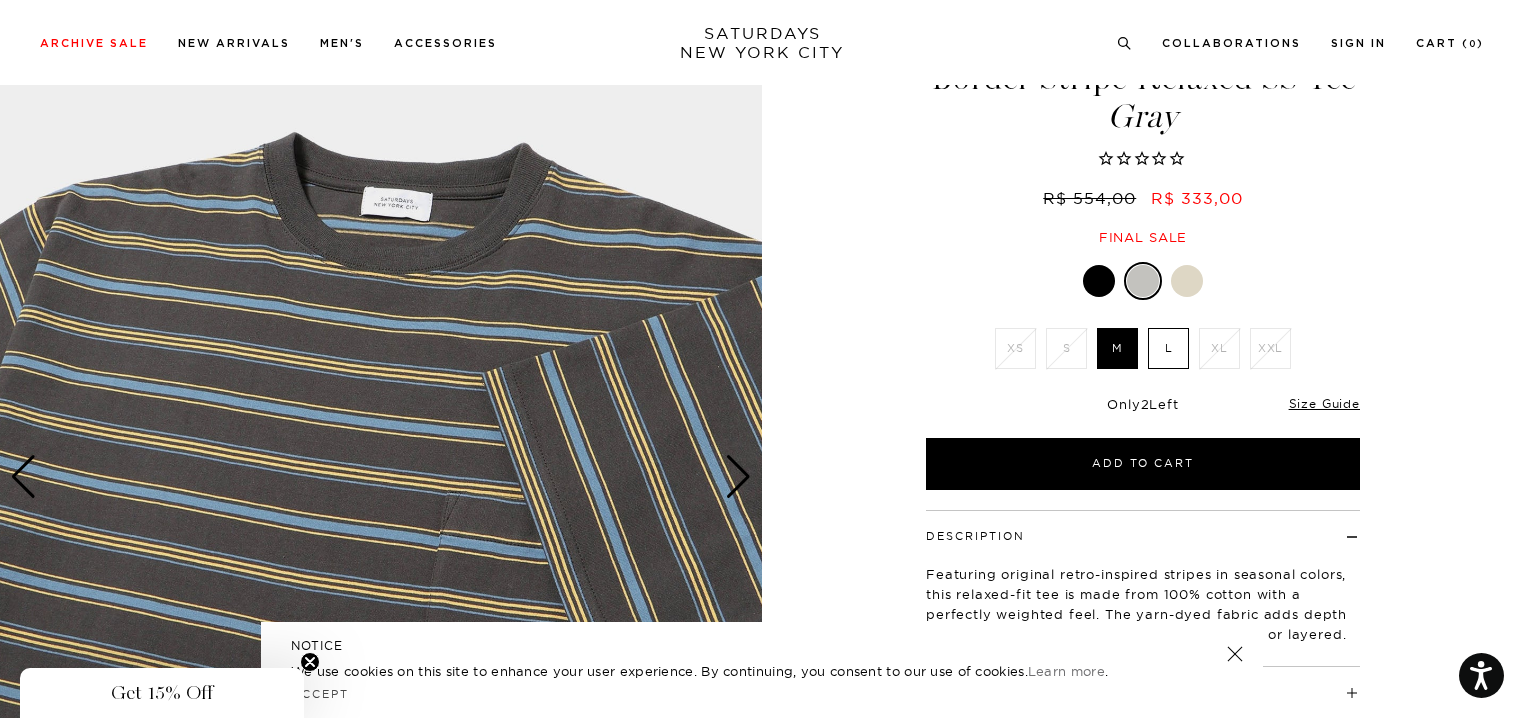 click at bounding box center (1099, 281) 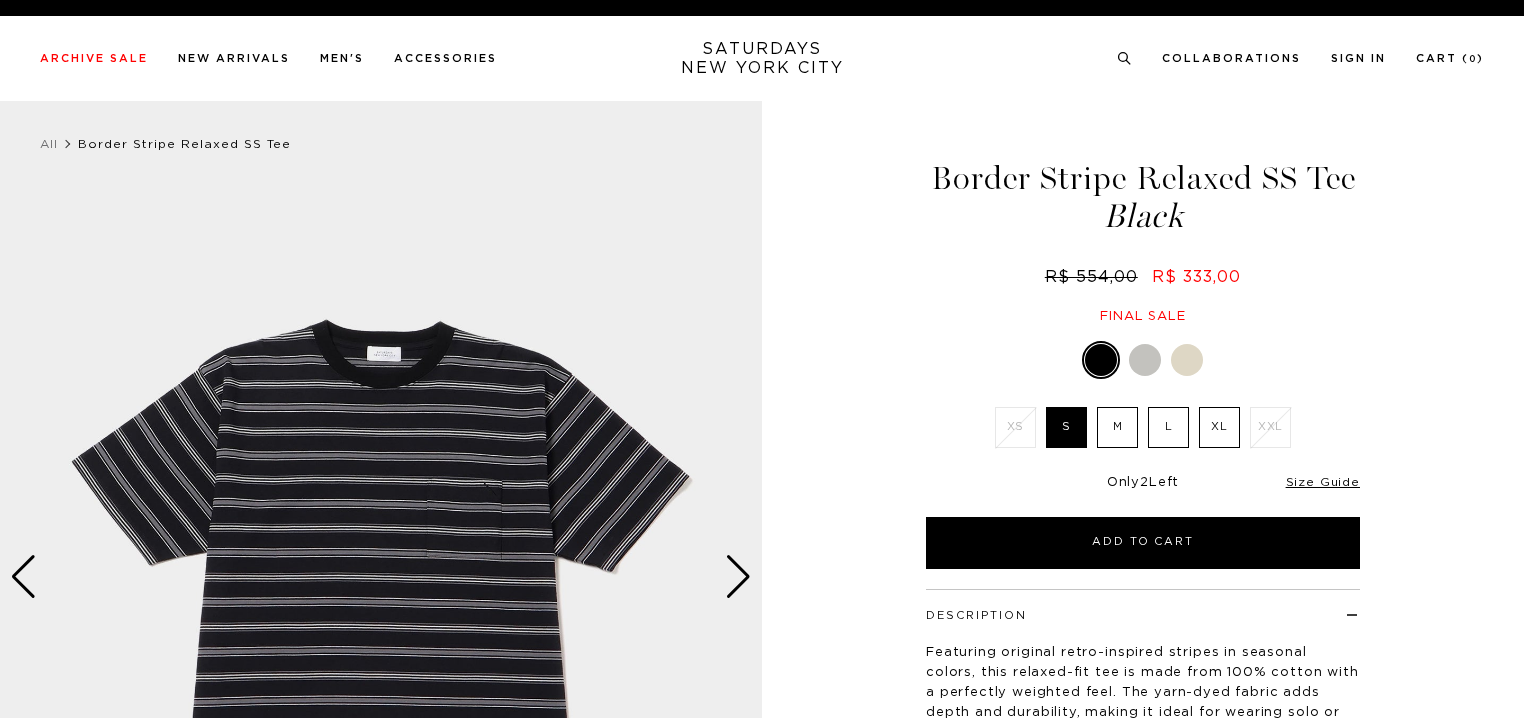 scroll, scrollTop: 0, scrollLeft: 0, axis: both 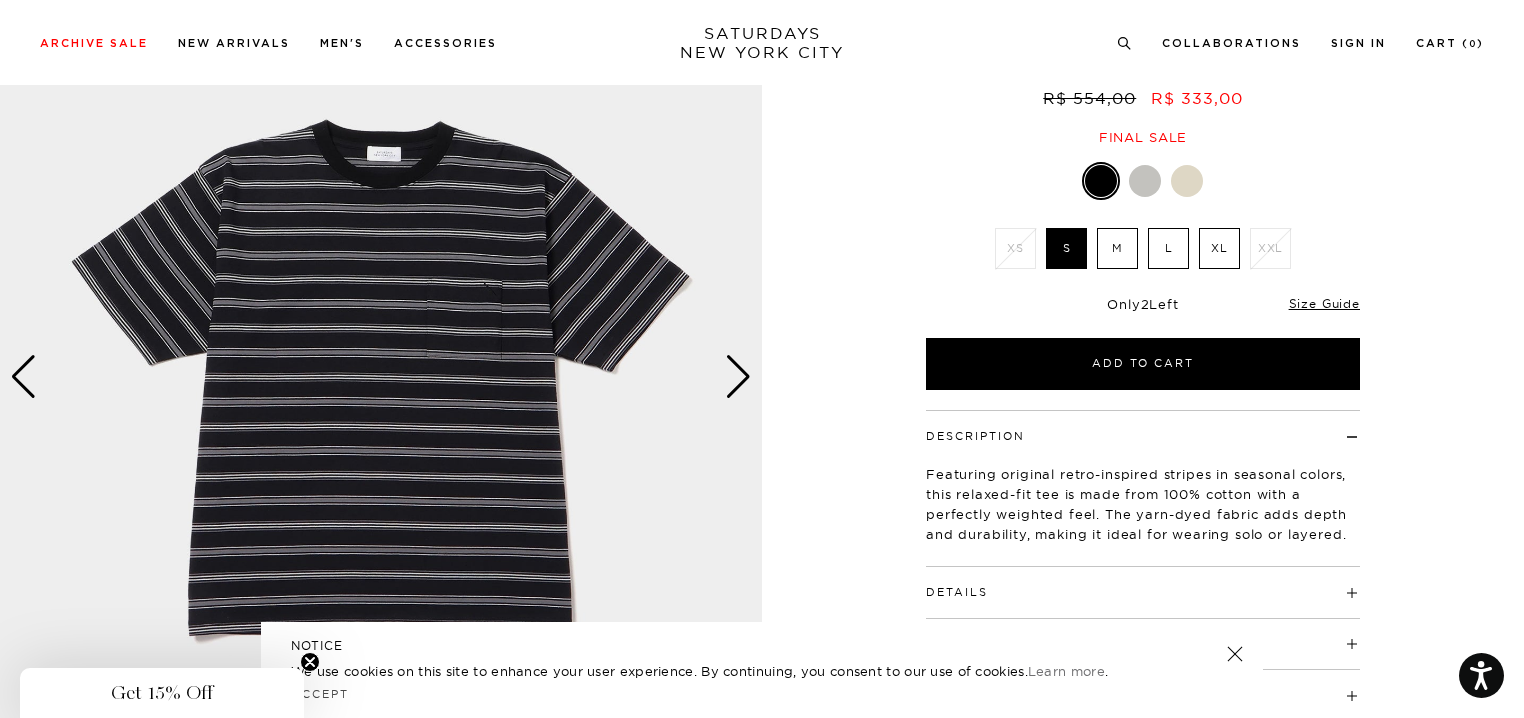 click at bounding box center [738, 377] 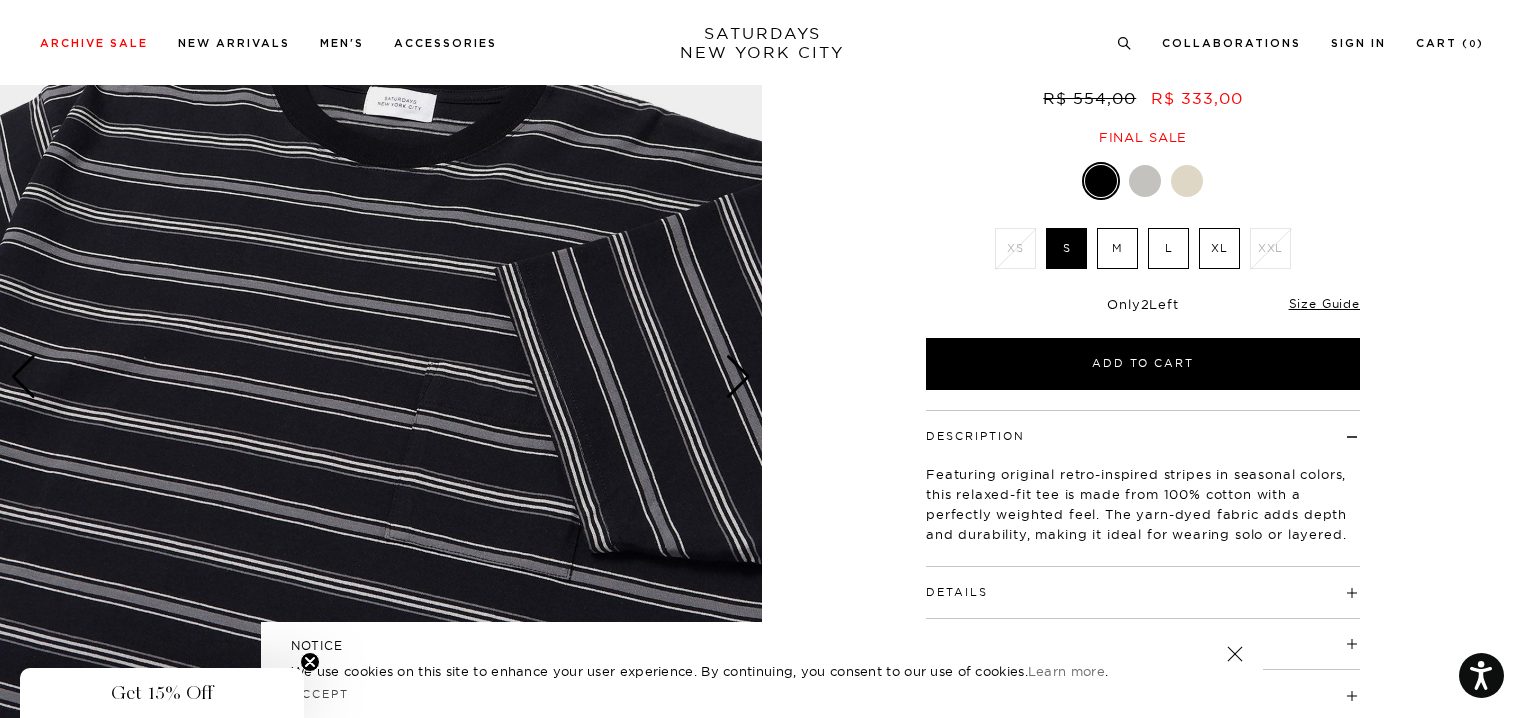 click at bounding box center (738, 377) 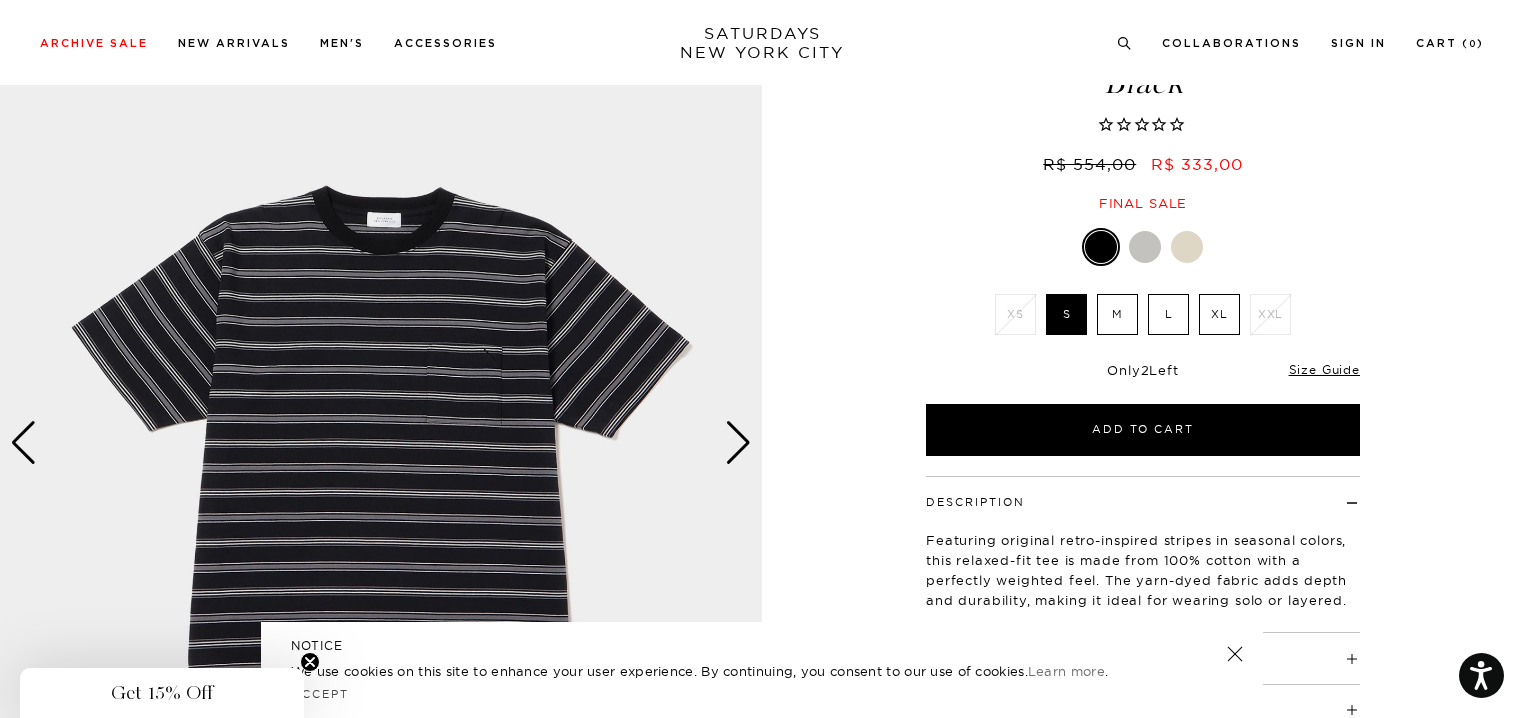 scroll, scrollTop: 0, scrollLeft: 0, axis: both 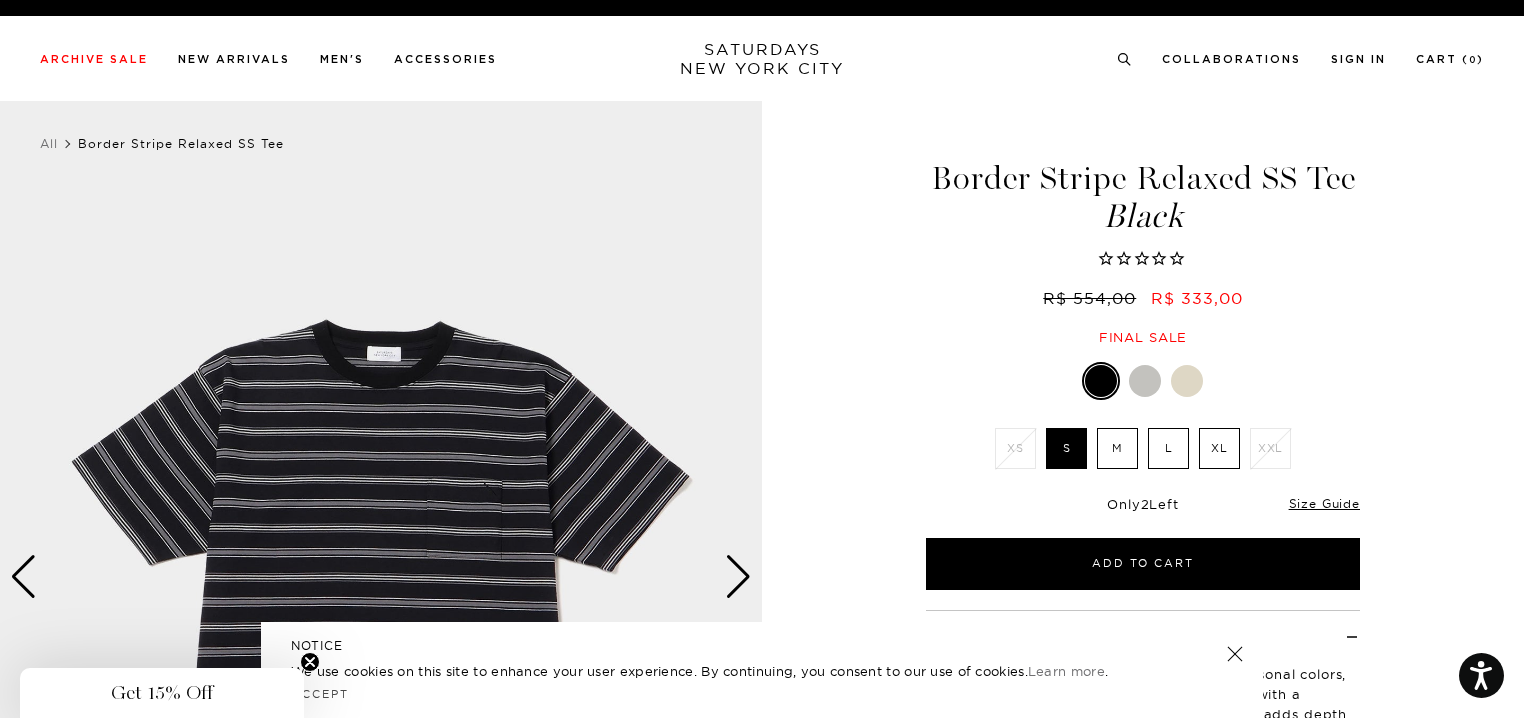 click at bounding box center [738, 577] 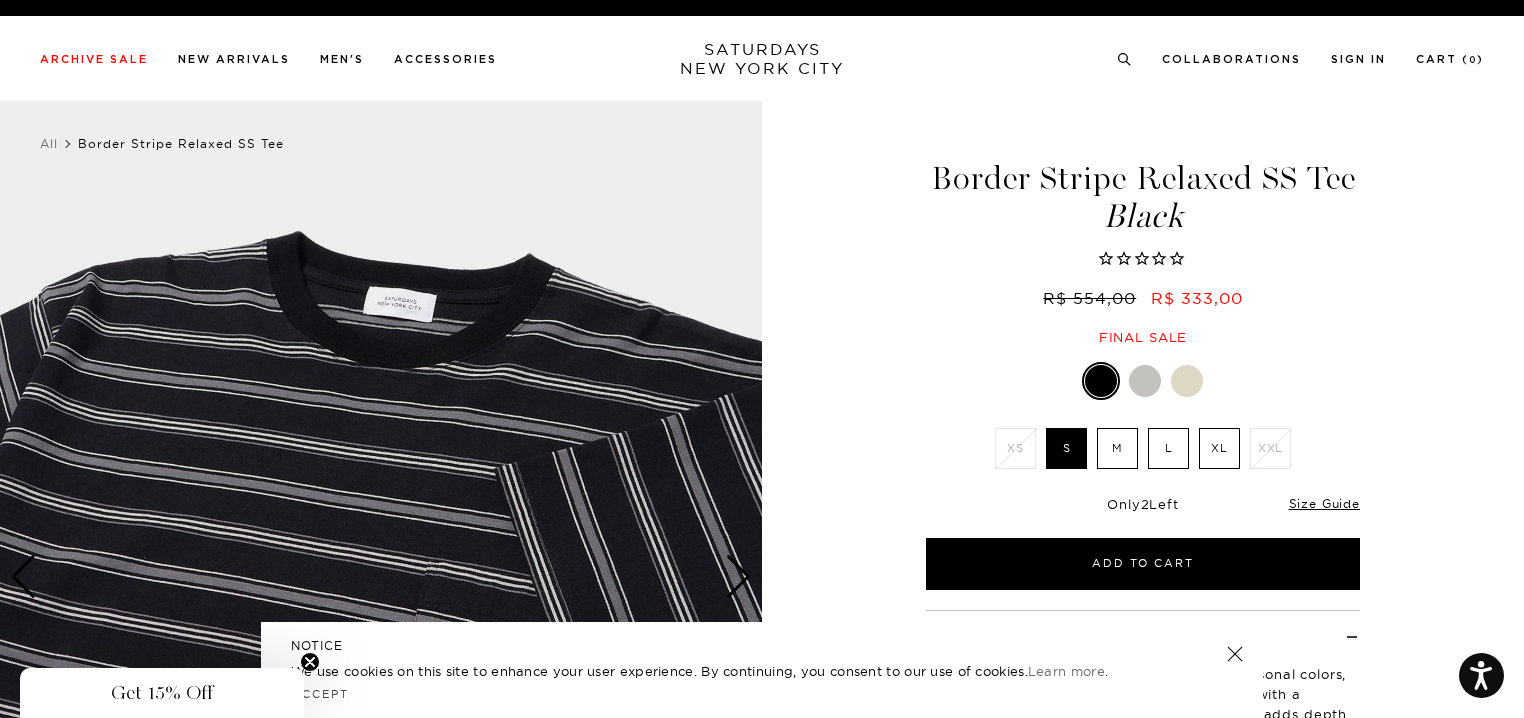 click at bounding box center (738, 577) 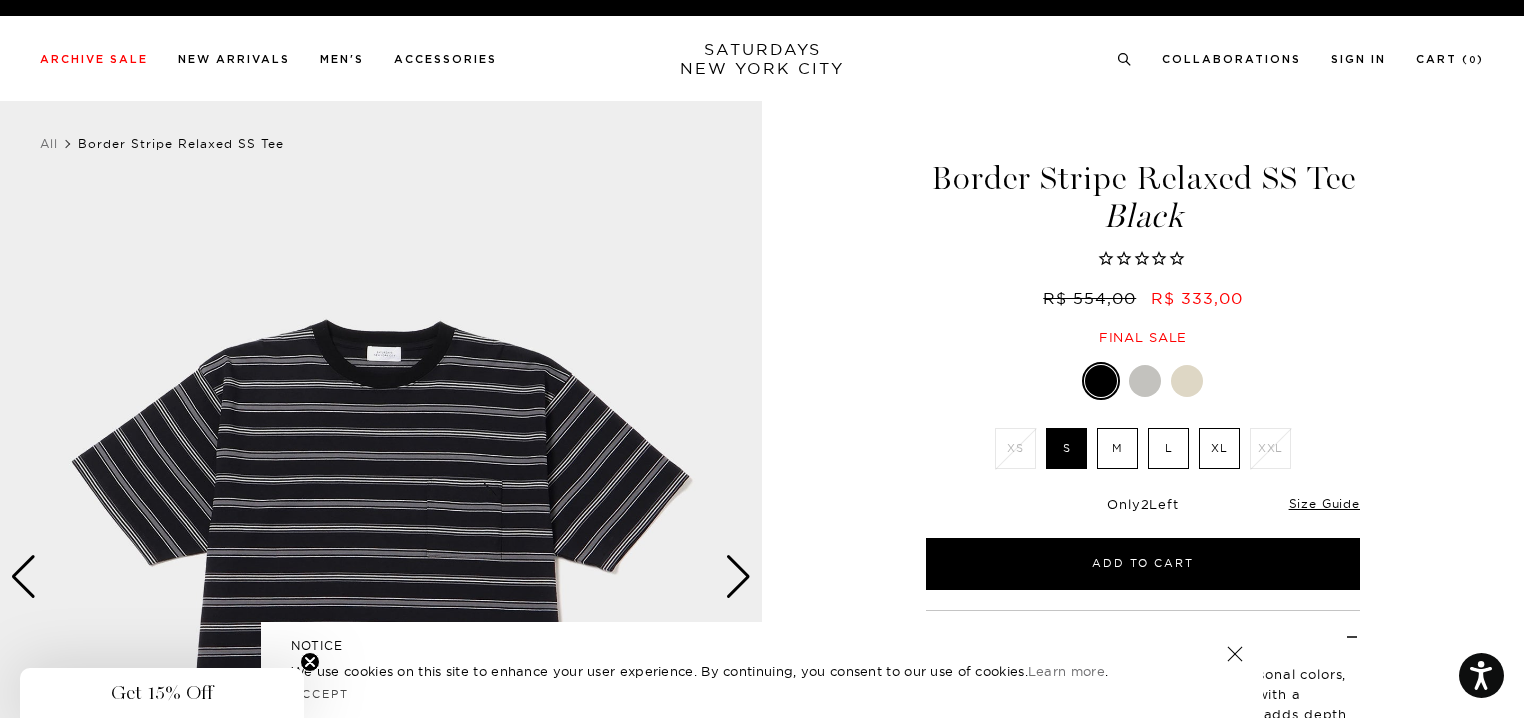 click at bounding box center [738, 577] 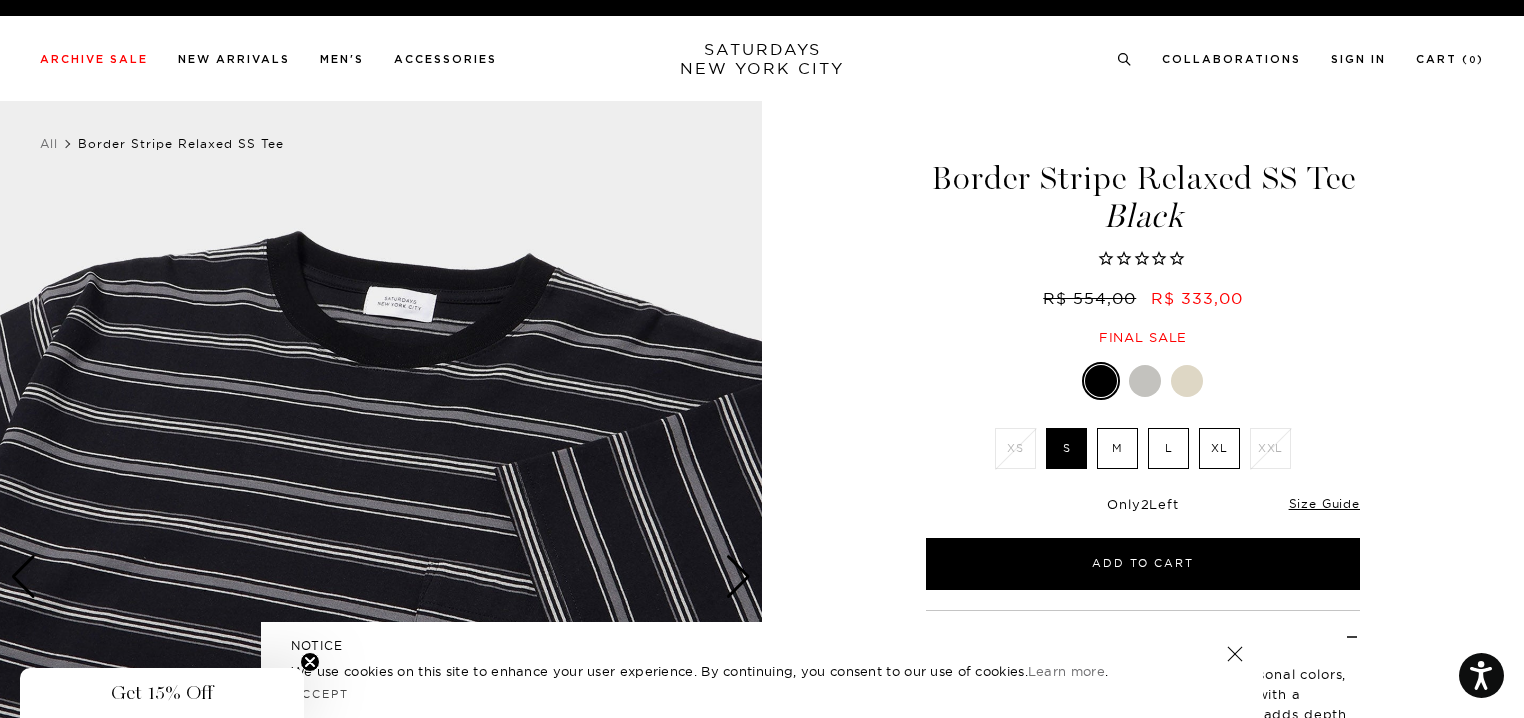 click at bounding box center [1187, 381] 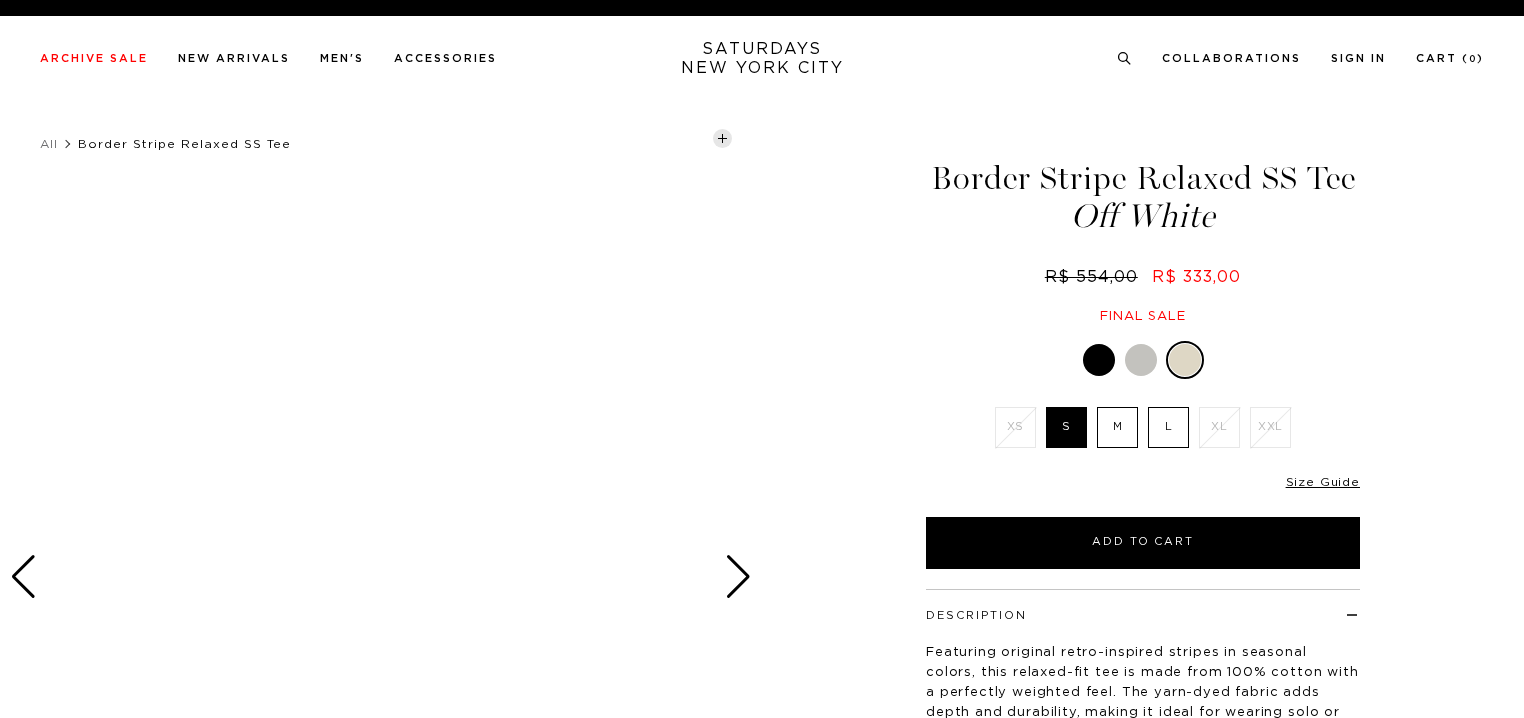 scroll, scrollTop: 0, scrollLeft: 0, axis: both 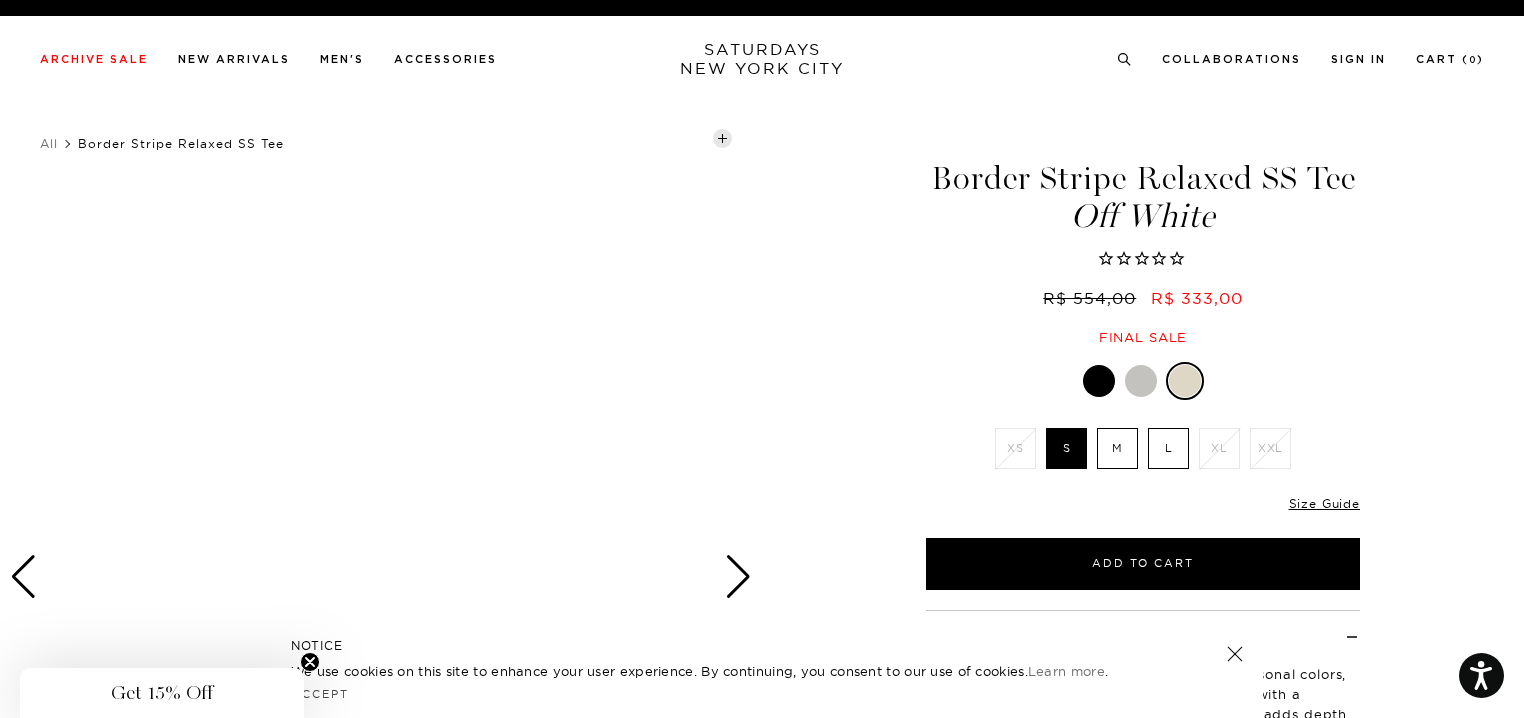 click 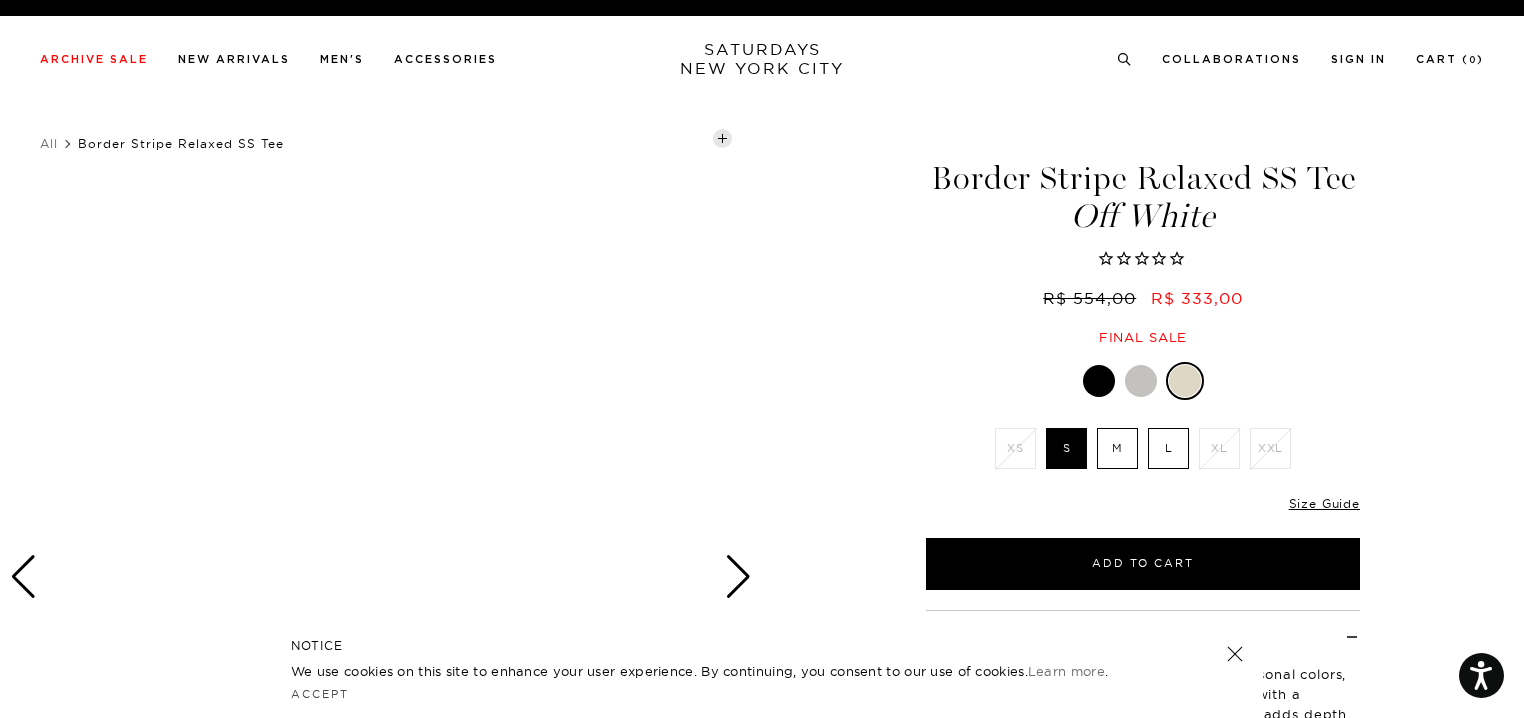 click on "Accept" at bounding box center [762, 694] 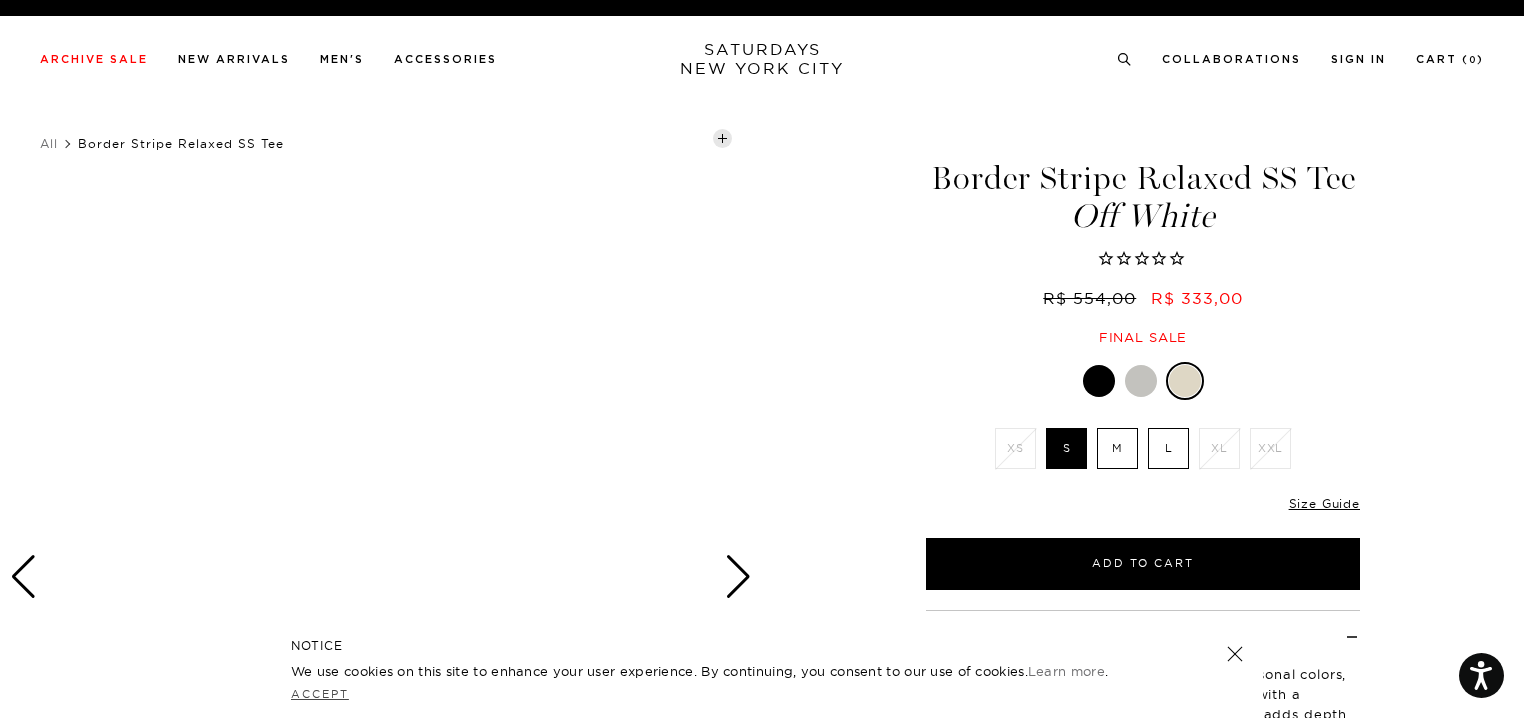 click on "Accept" at bounding box center (320, 694) 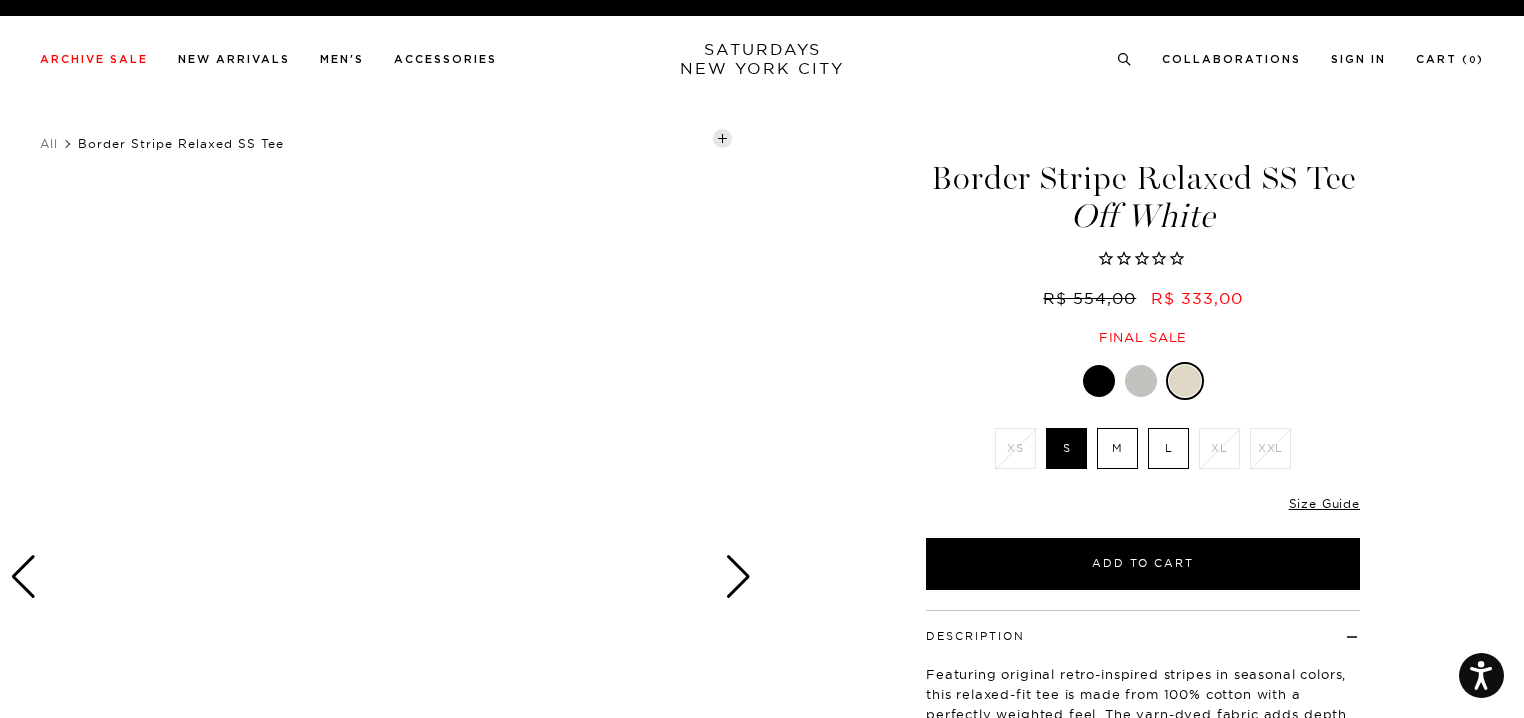 click at bounding box center (738, 577) 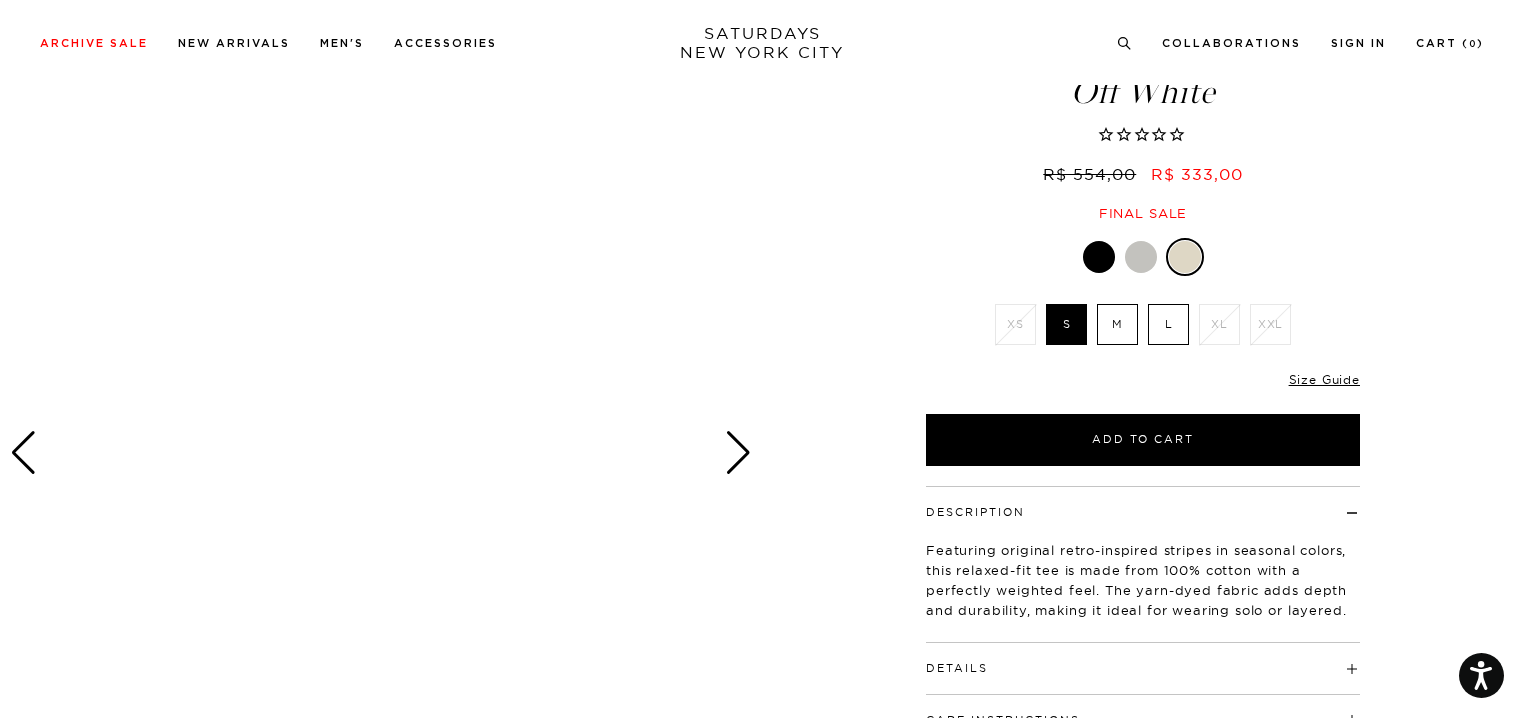 scroll, scrollTop: 0, scrollLeft: 0, axis: both 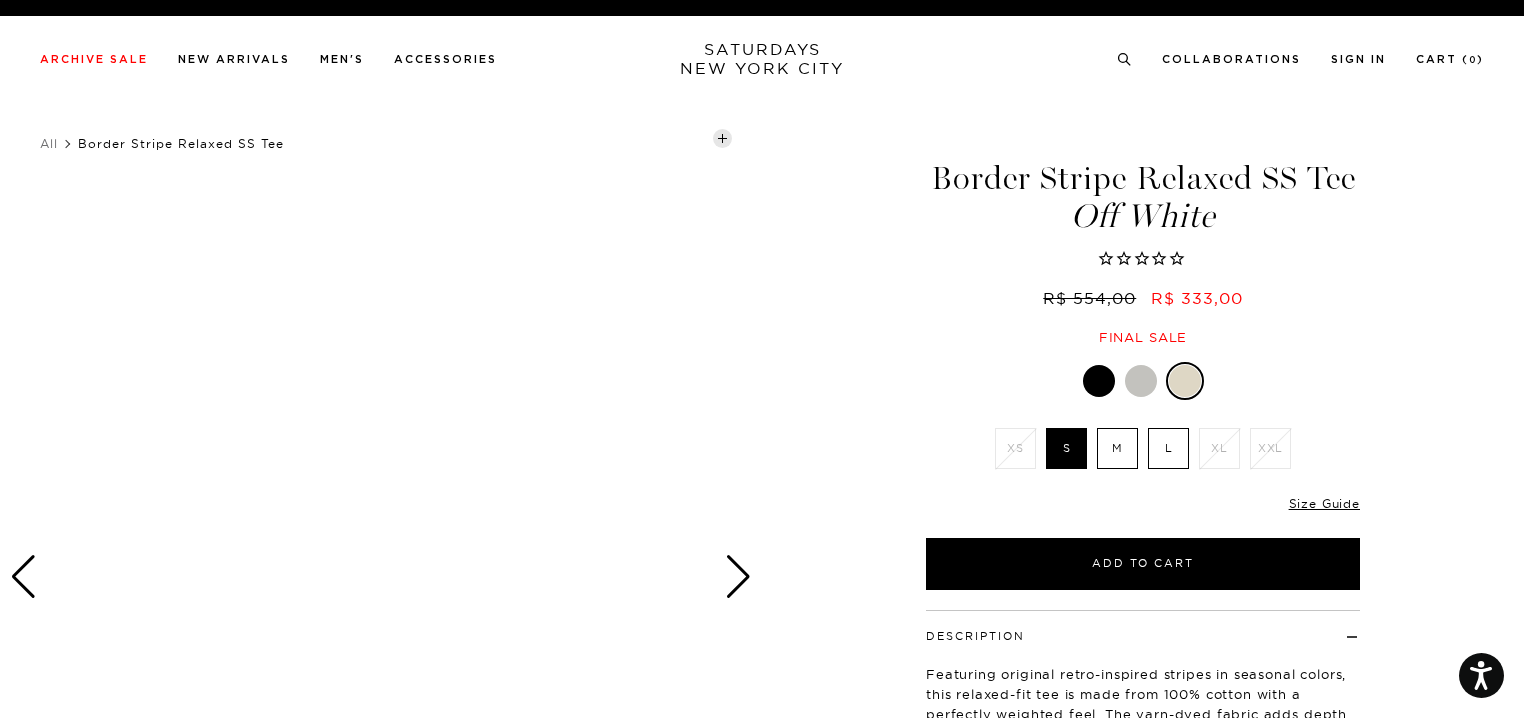 click at bounding box center (1099, 381) 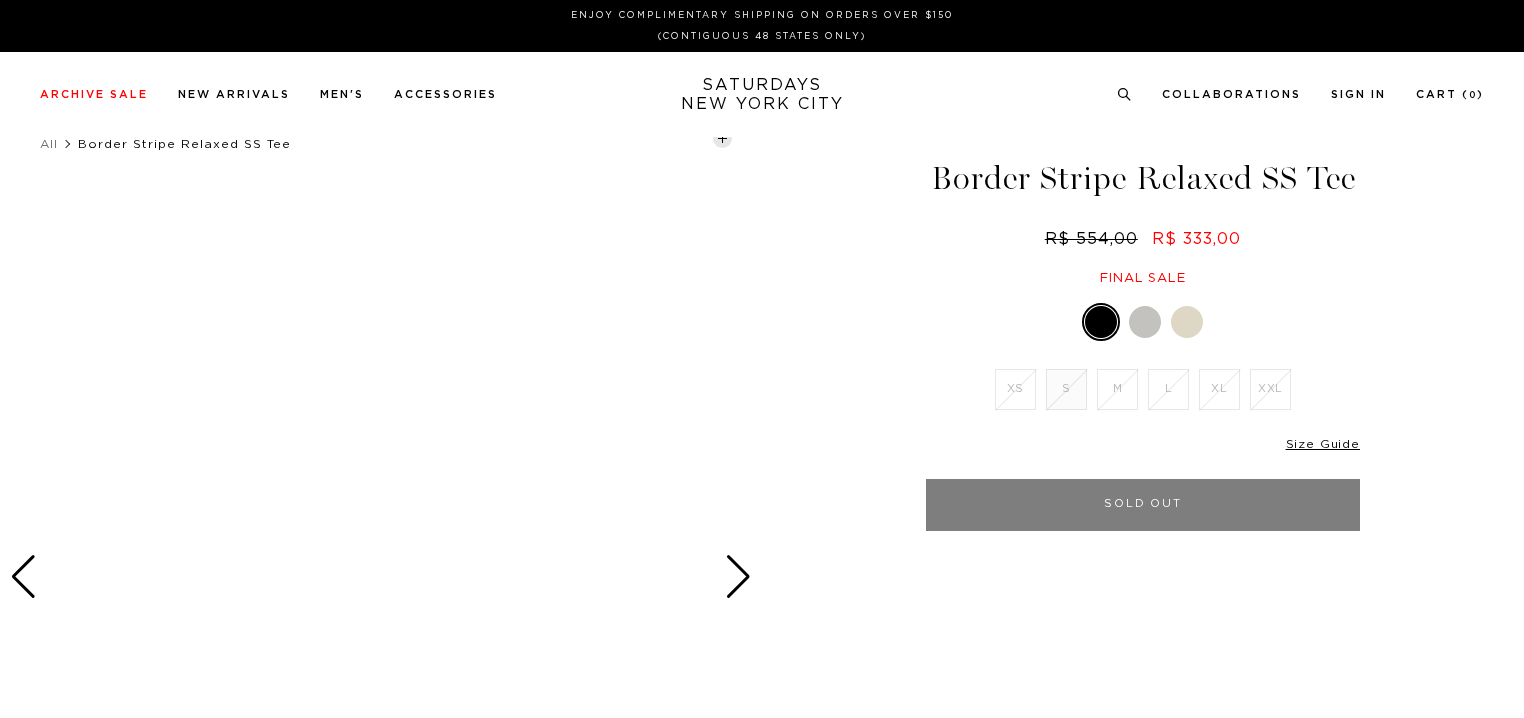 scroll, scrollTop: 0, scrollLeft: 0, axis: both 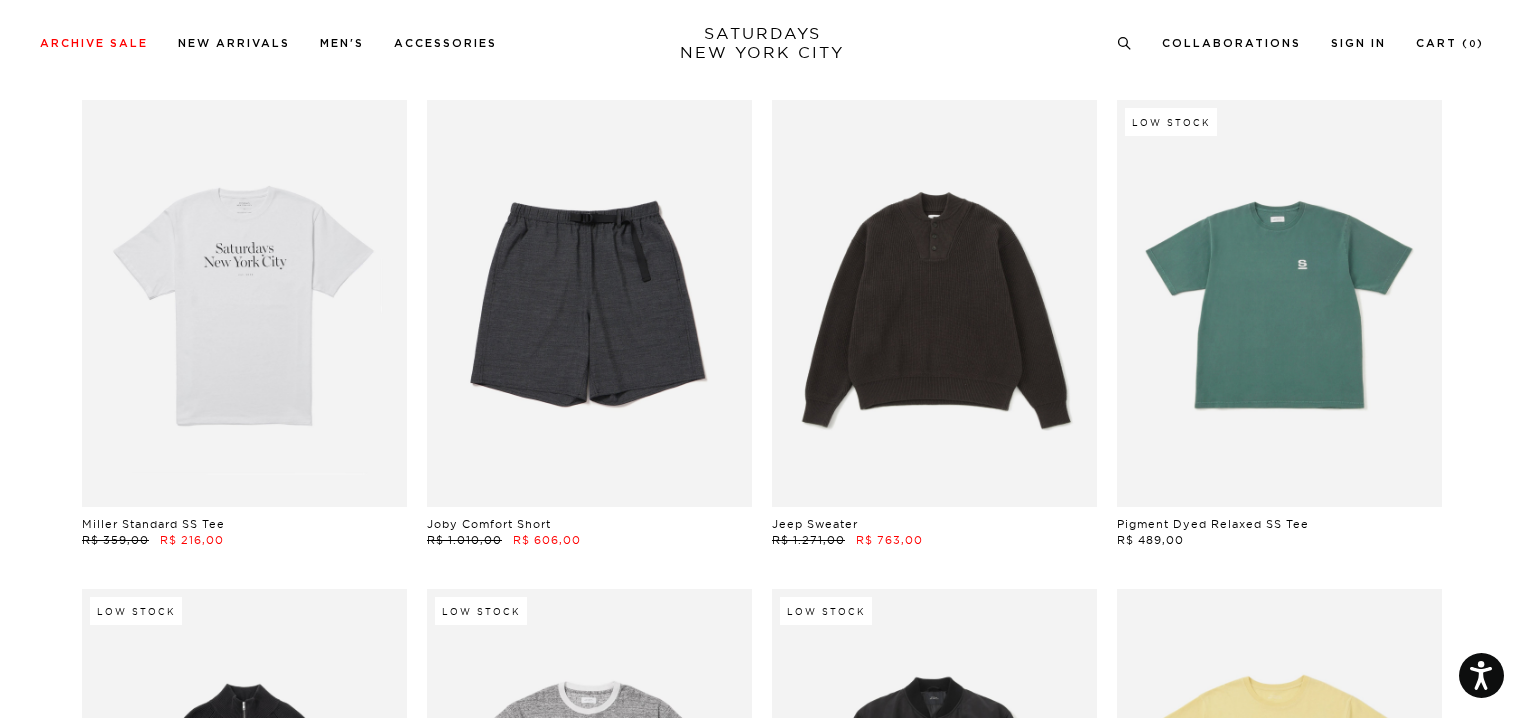 click at bounding box center [1279, 303] 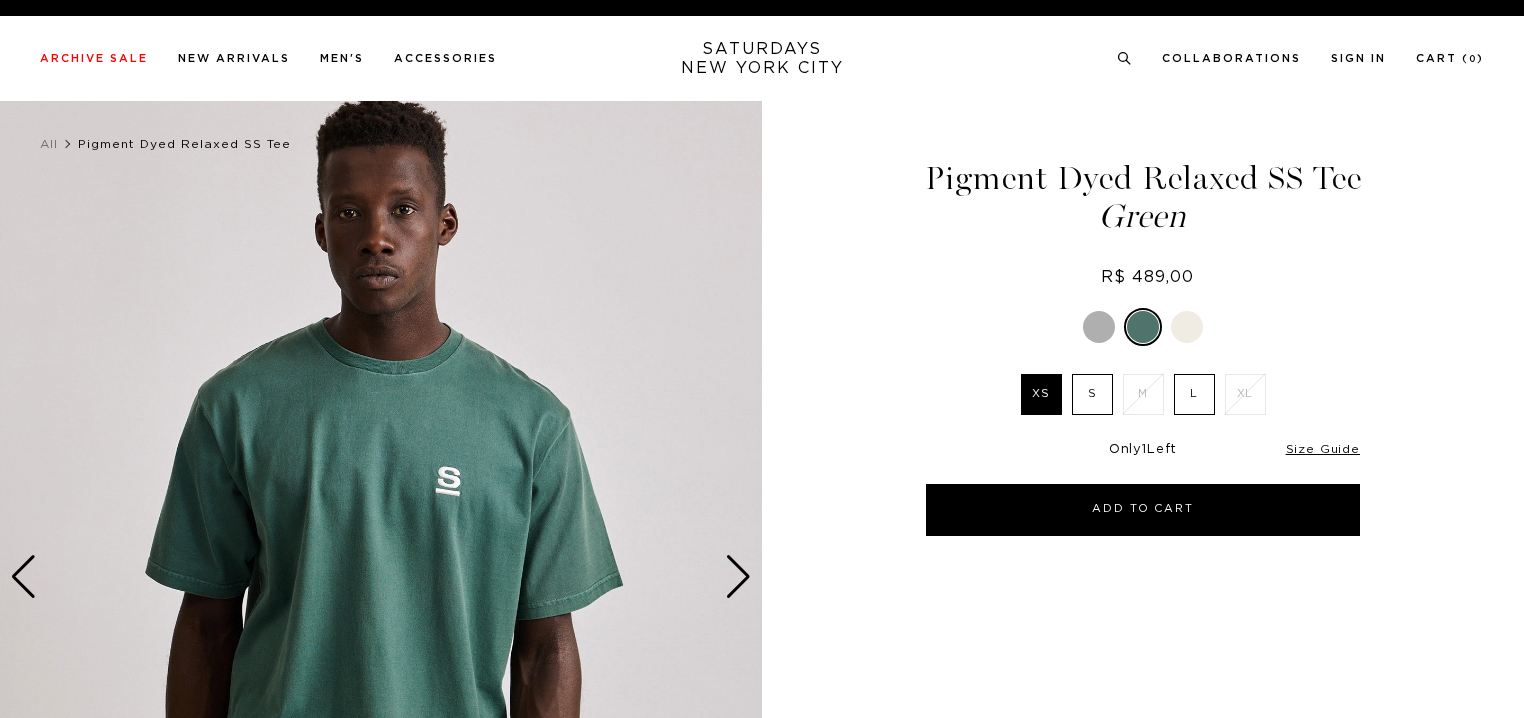 scroll, scrollTop: 0, scrollLeft: 0, axis: both 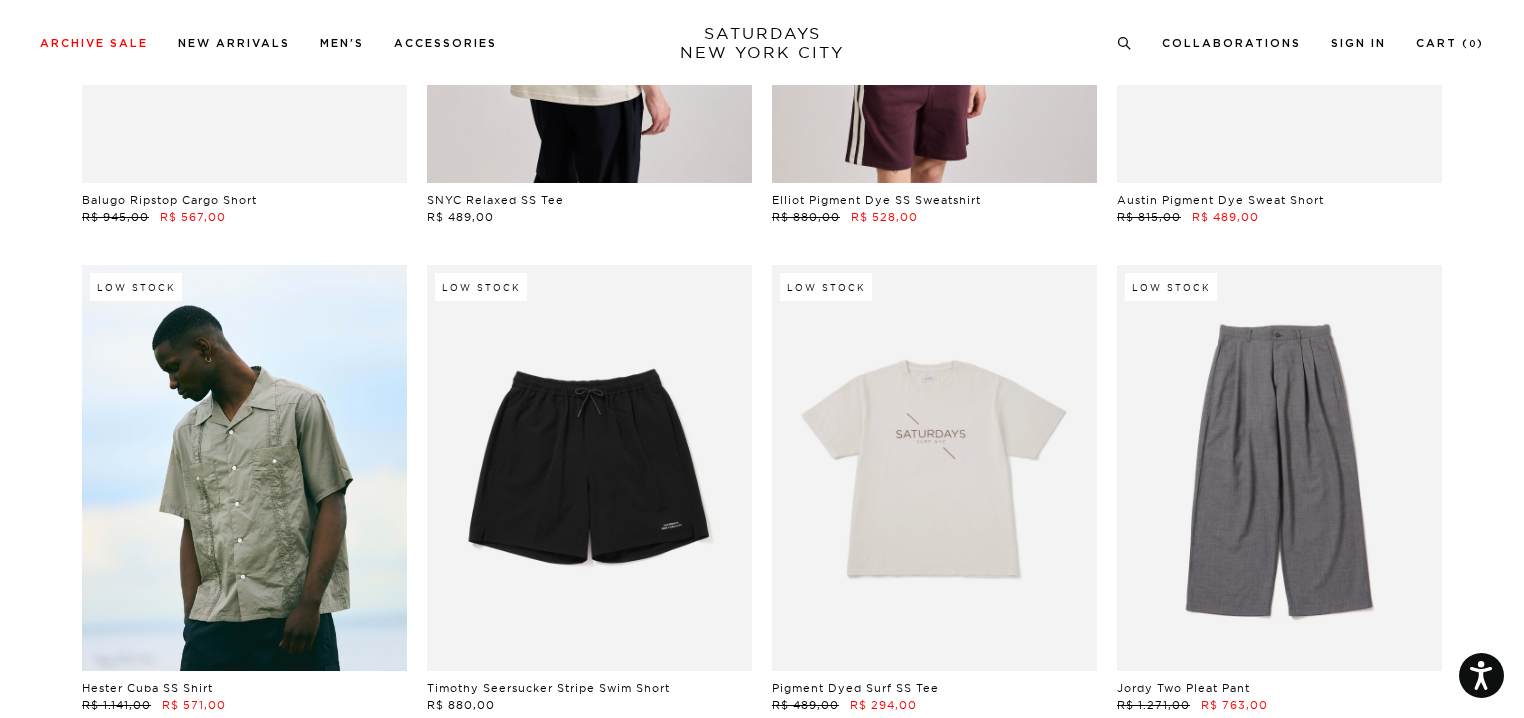 click at bounding box center (244, 468) 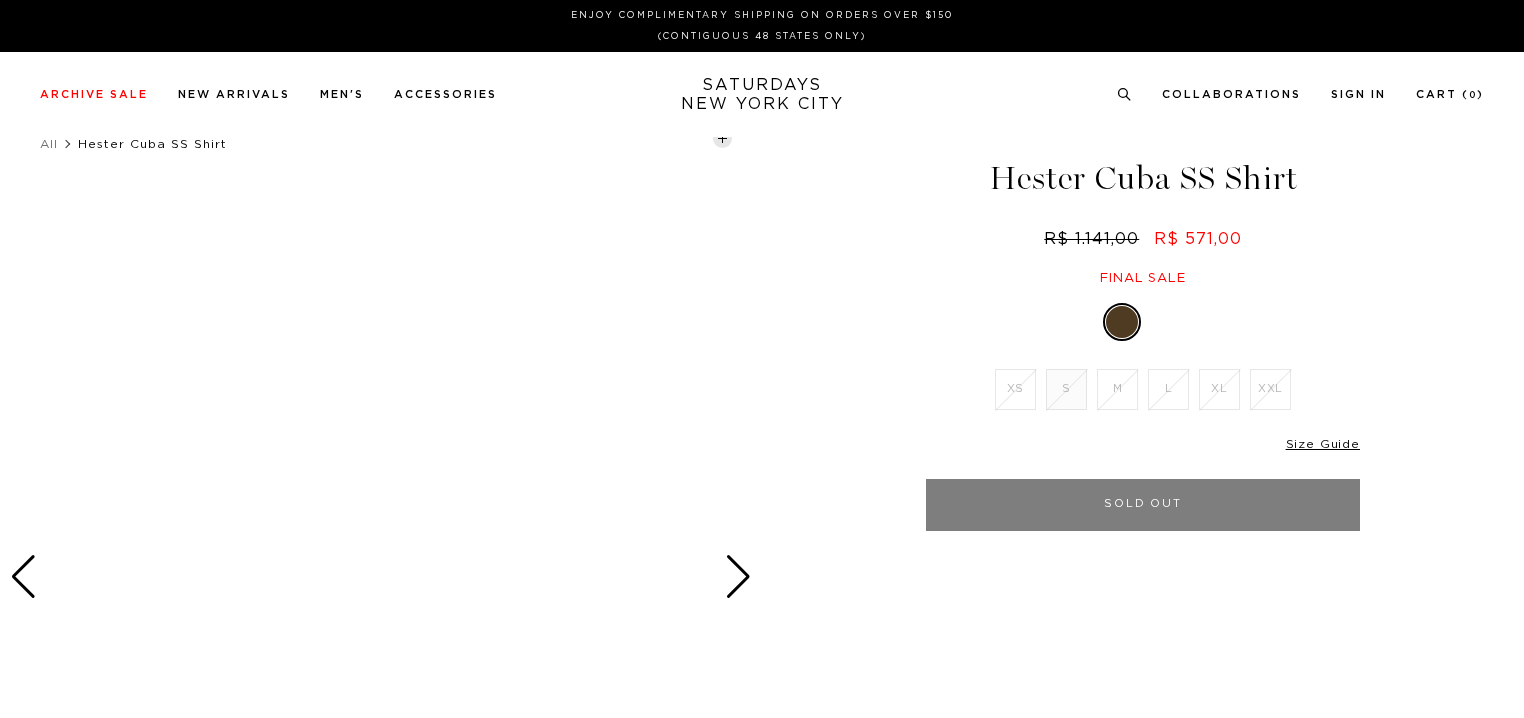 scroll, scrollTop: 0, scrollLeft: 0, axis: both 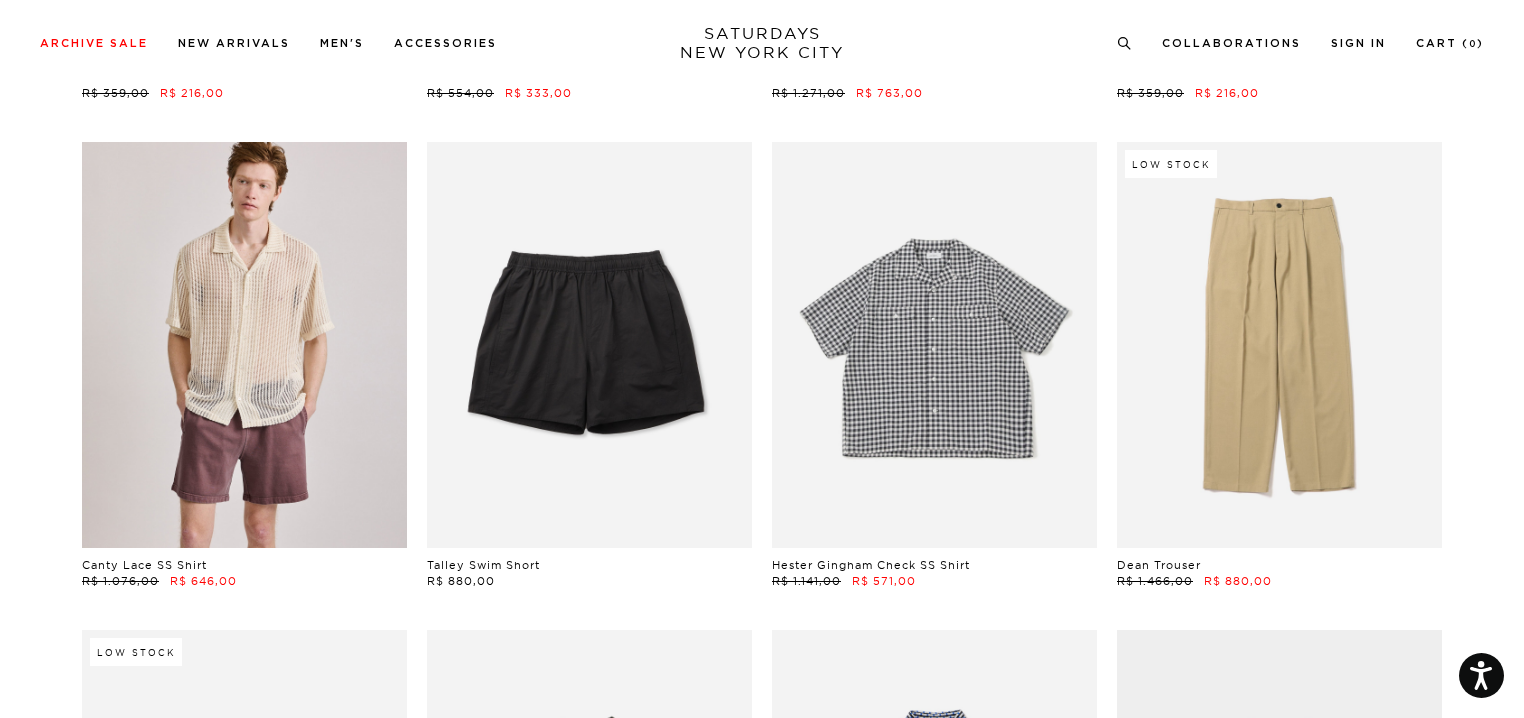 click at bounding box center [934, 345] 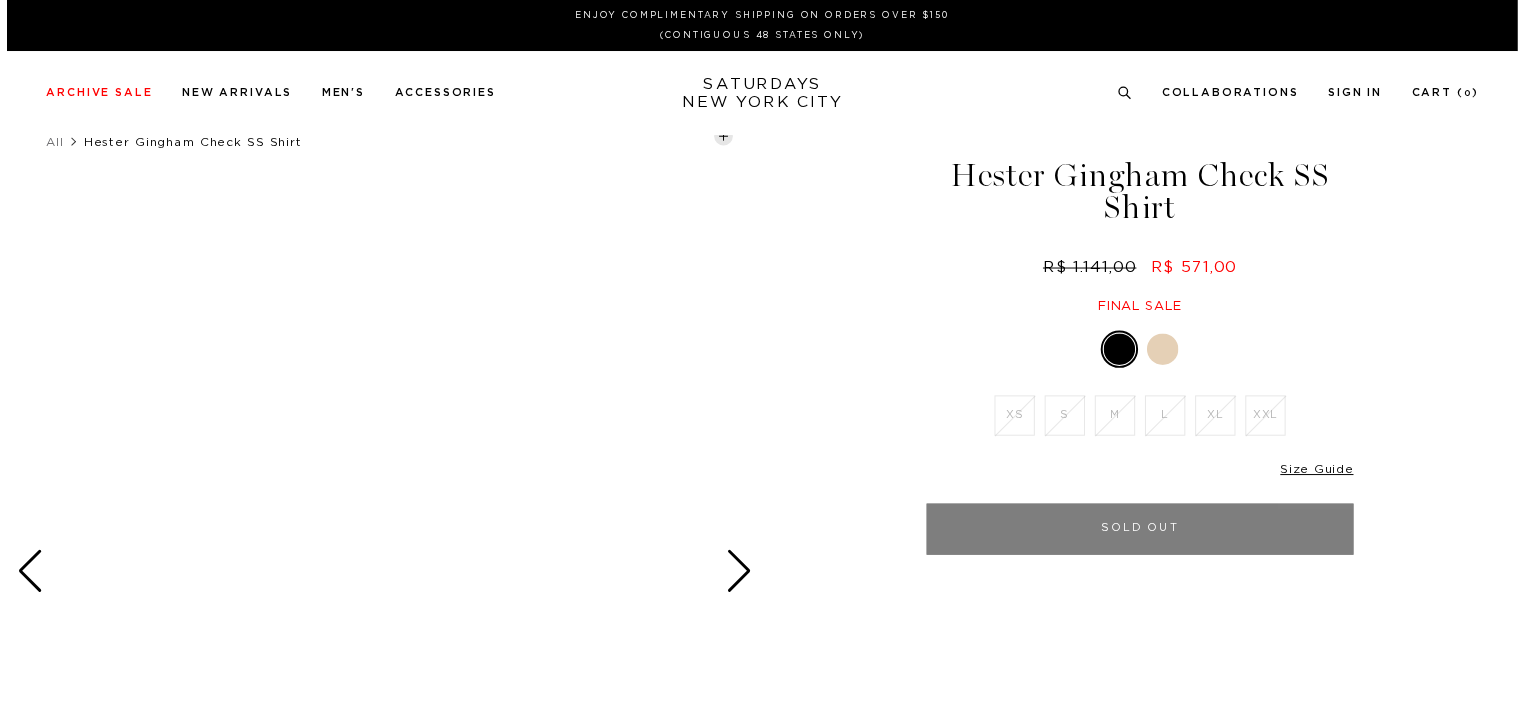 scroll, scrollTop: 0, scrollLeft: 0, axis: both 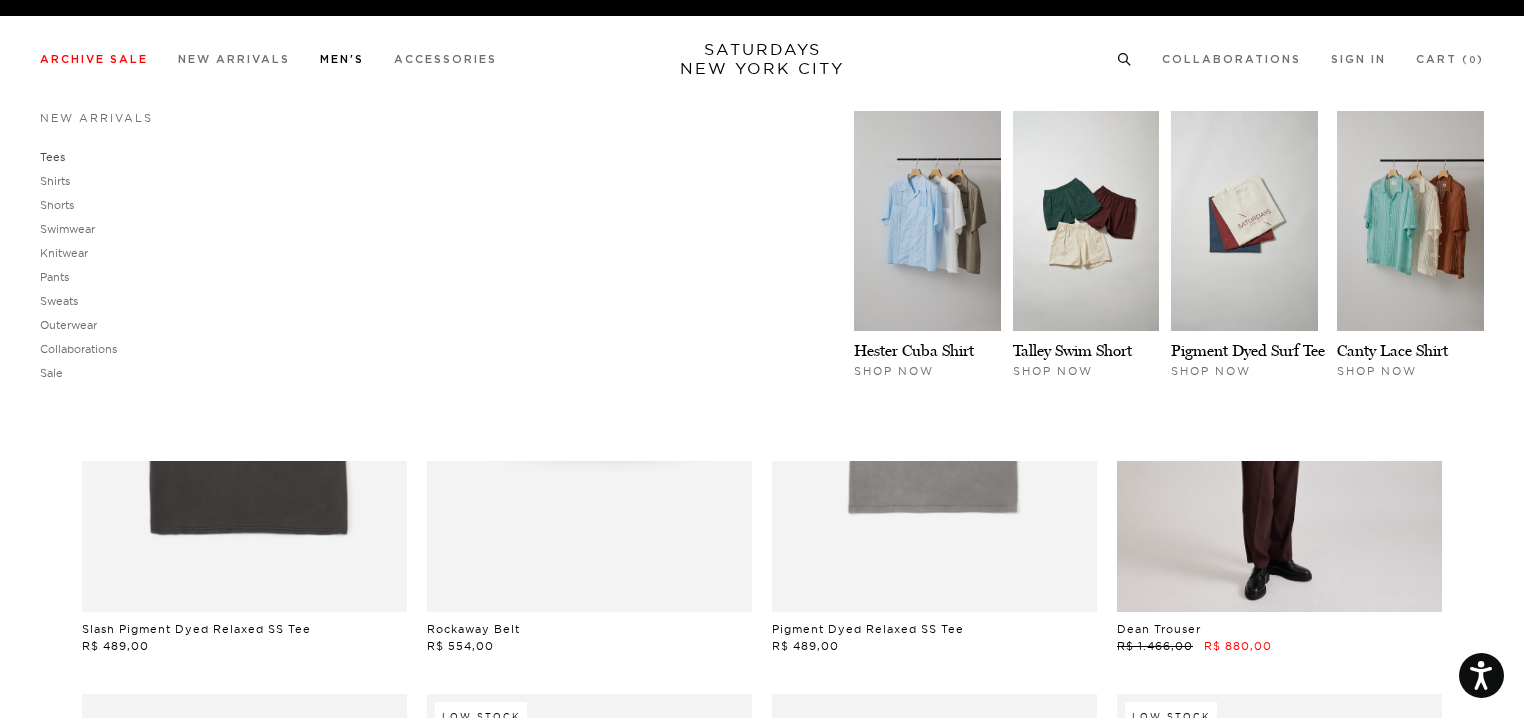 click on "Tees" at bounding box center (52, 157) 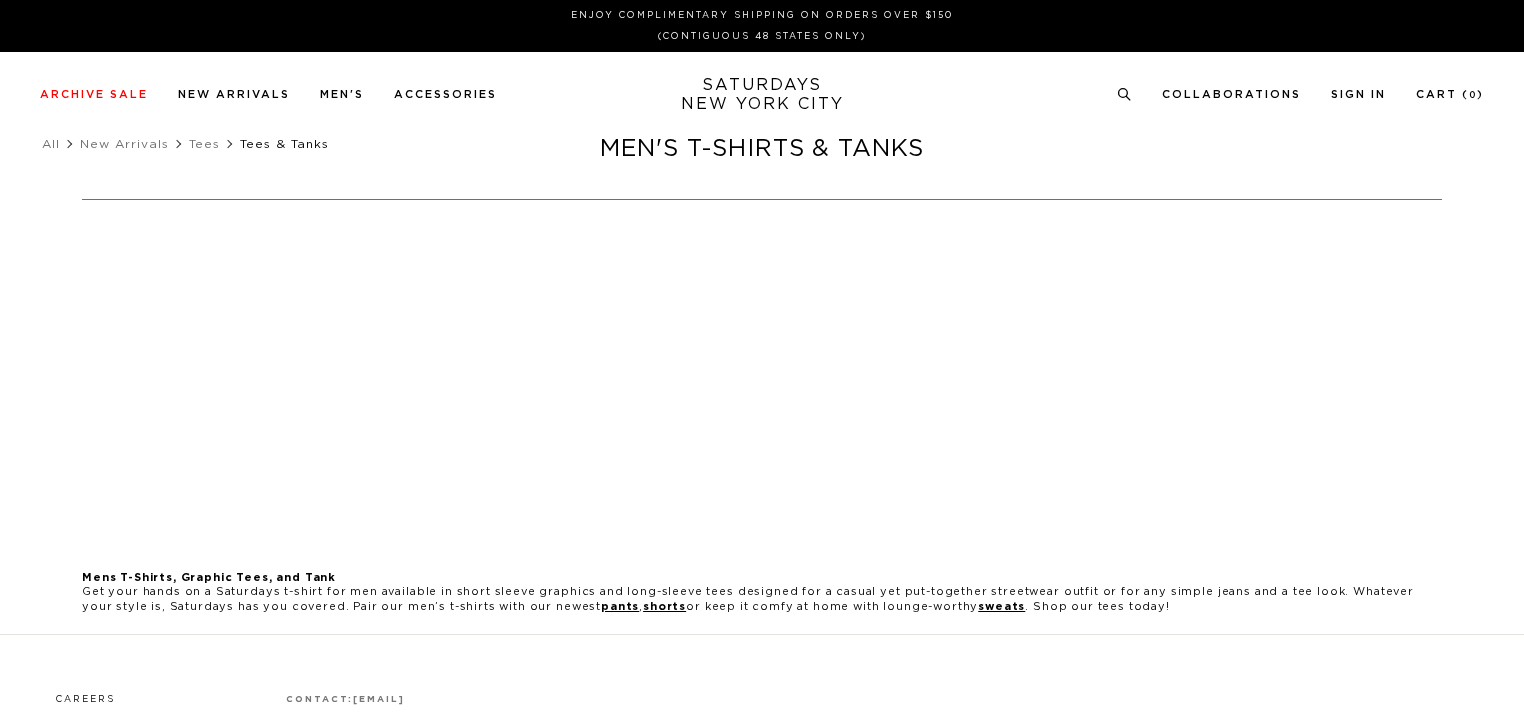 scroll, scrollTop: 0, scrollLeft: 0, axis: both 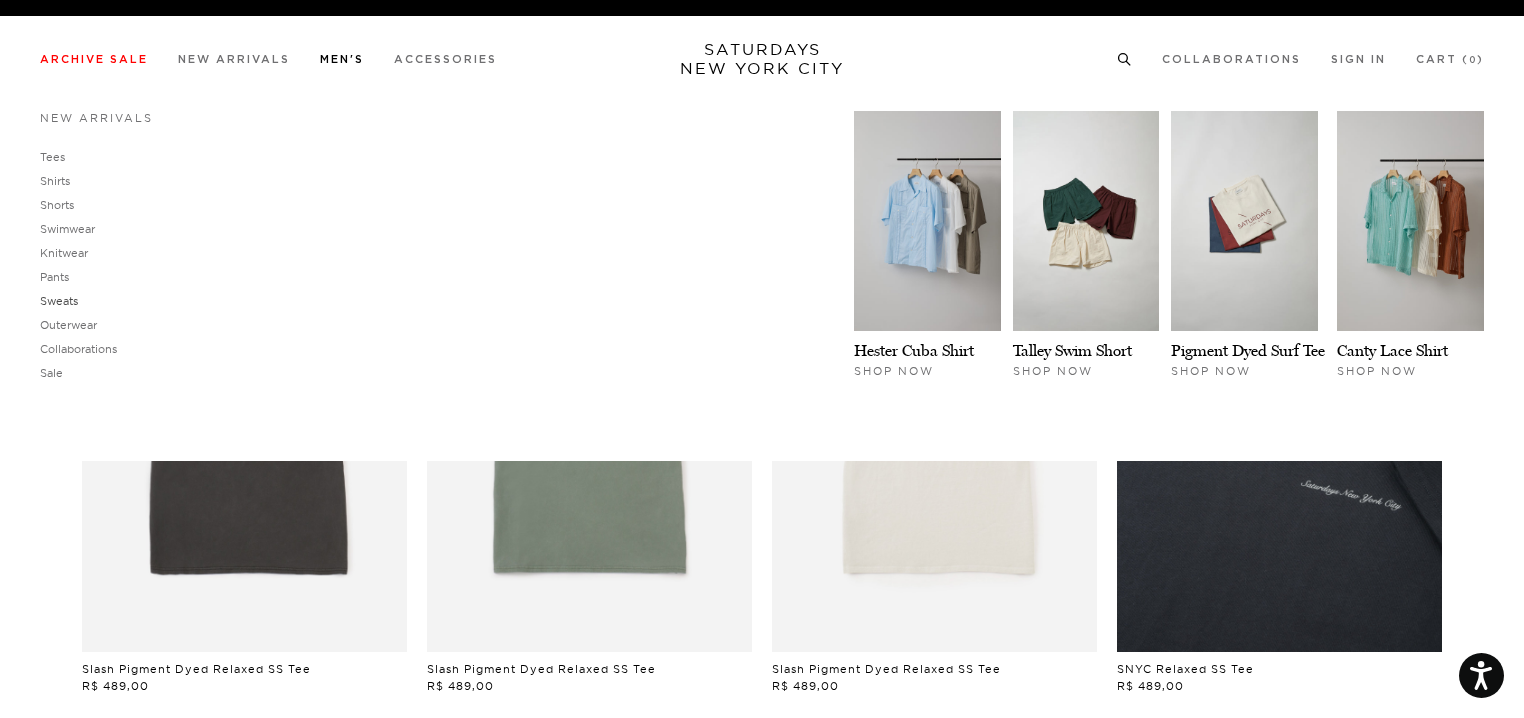 click on "Sweats" at bounding box center (59, 301) 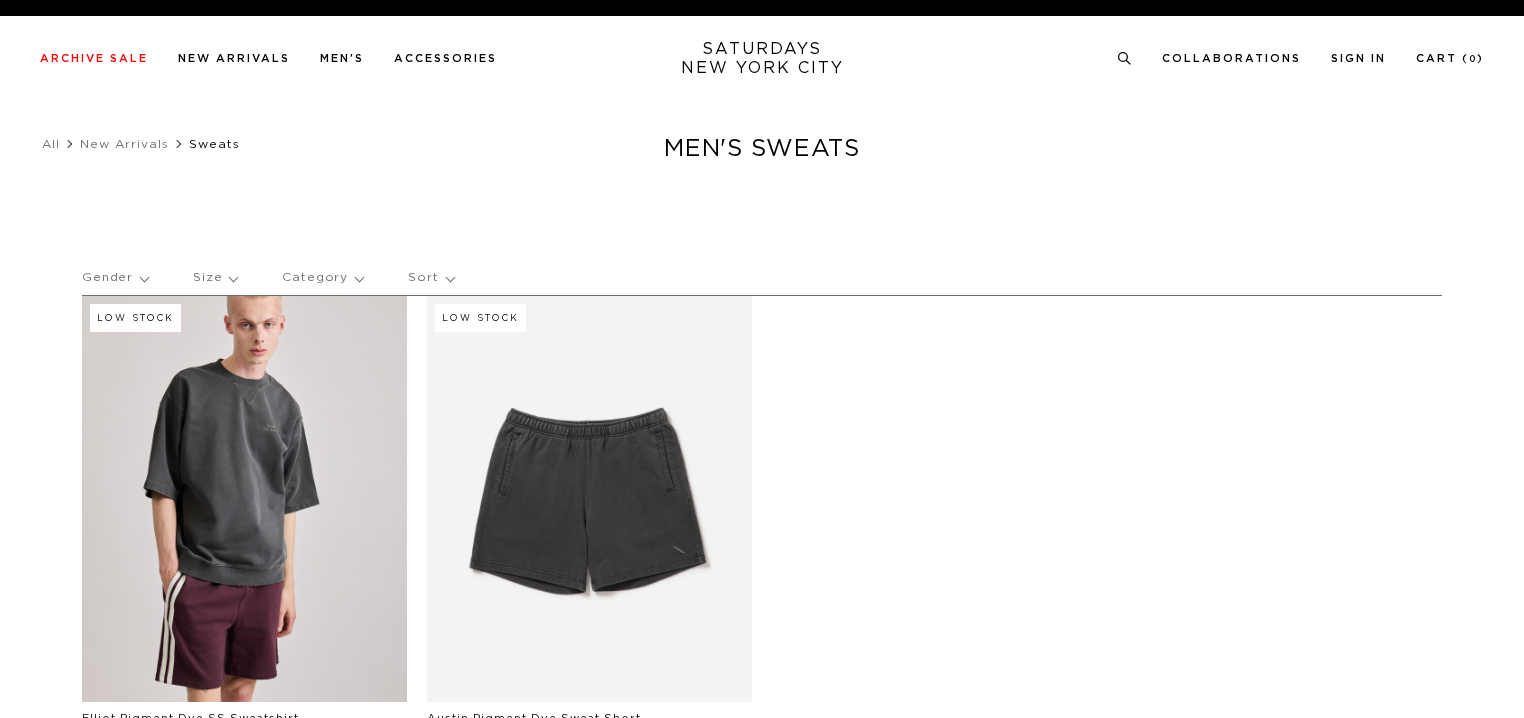 scroll, scrollTop: 0, scrollLeft: 0, axis: both 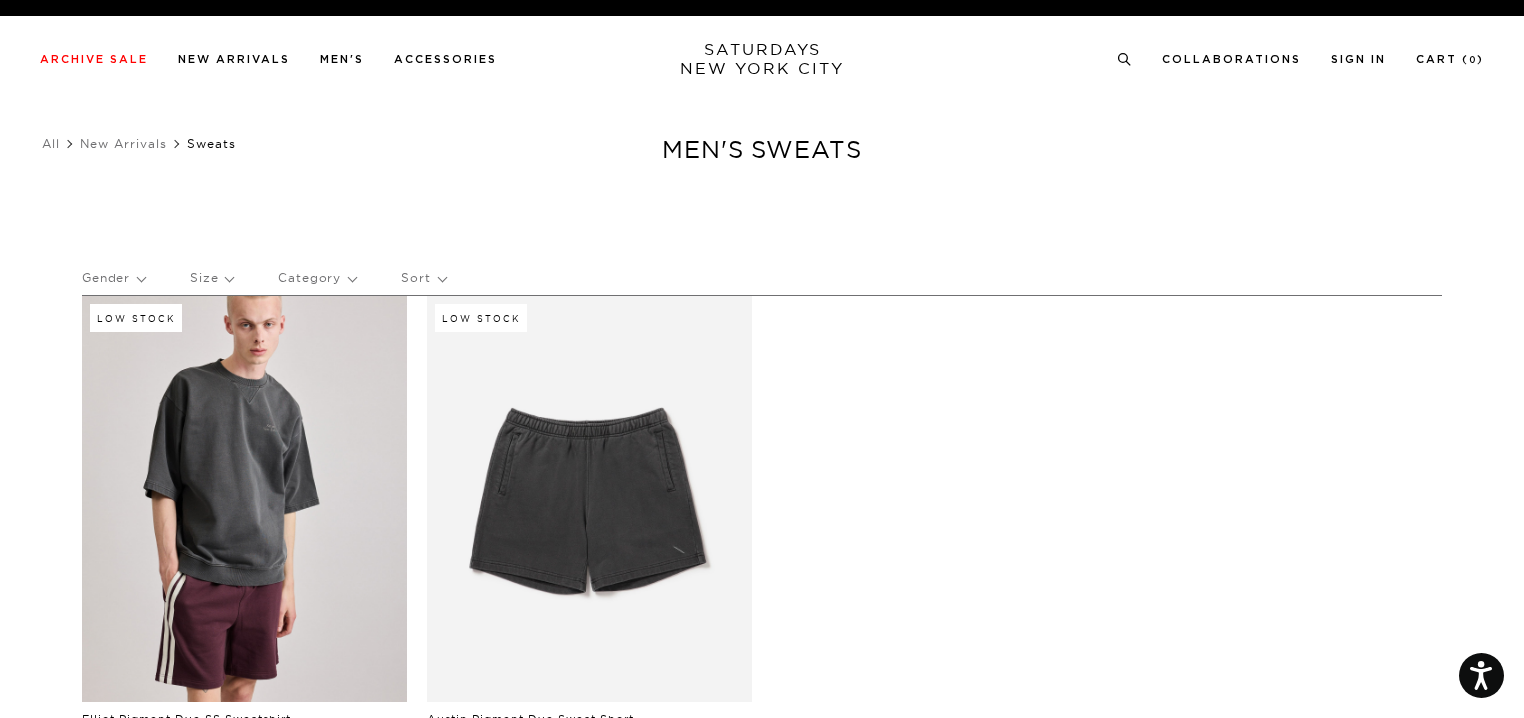 click on "SATURDAYS   NEW YORK CITY" at bounding box center [762, 59] 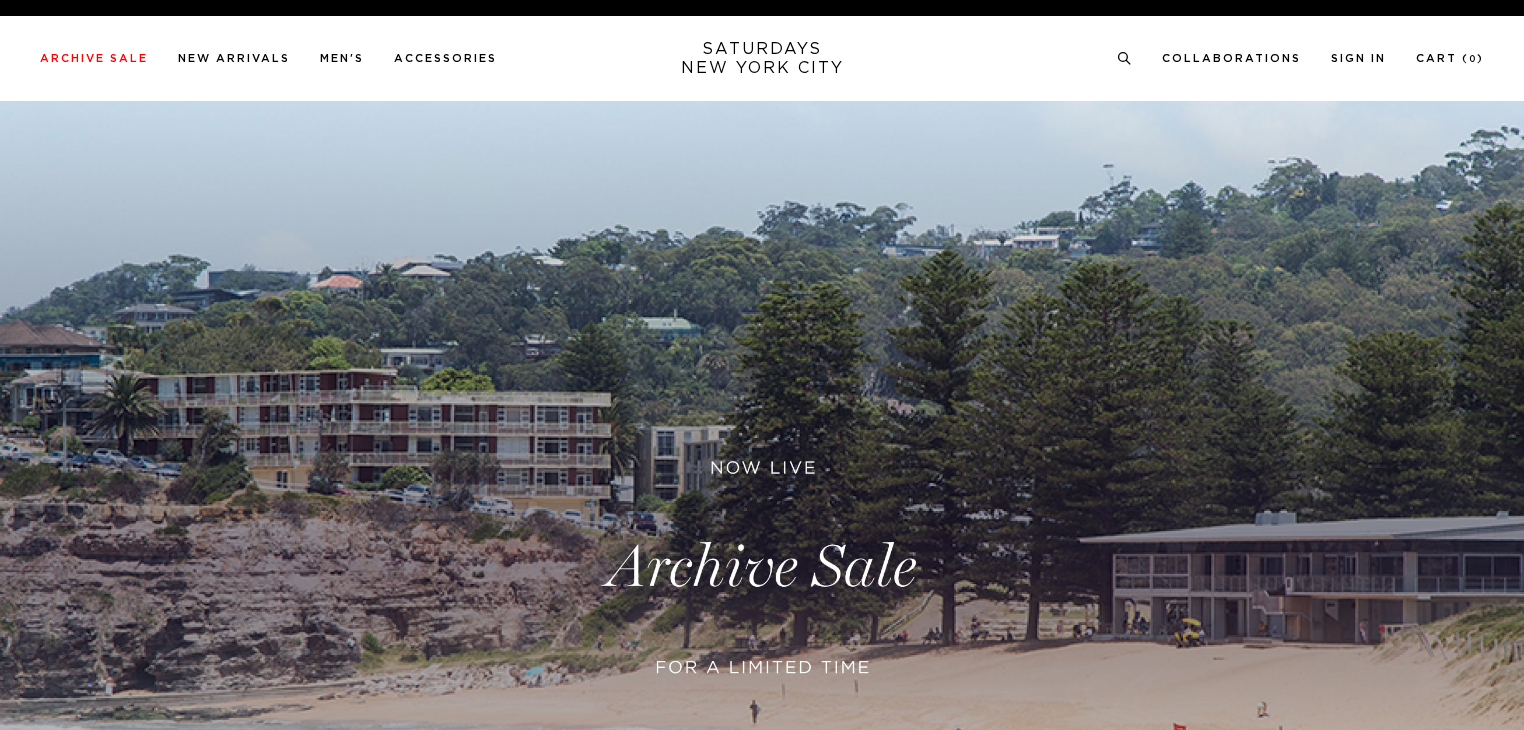 scroll, scrollTop: 0, scrollLeft: 0, axis: both 